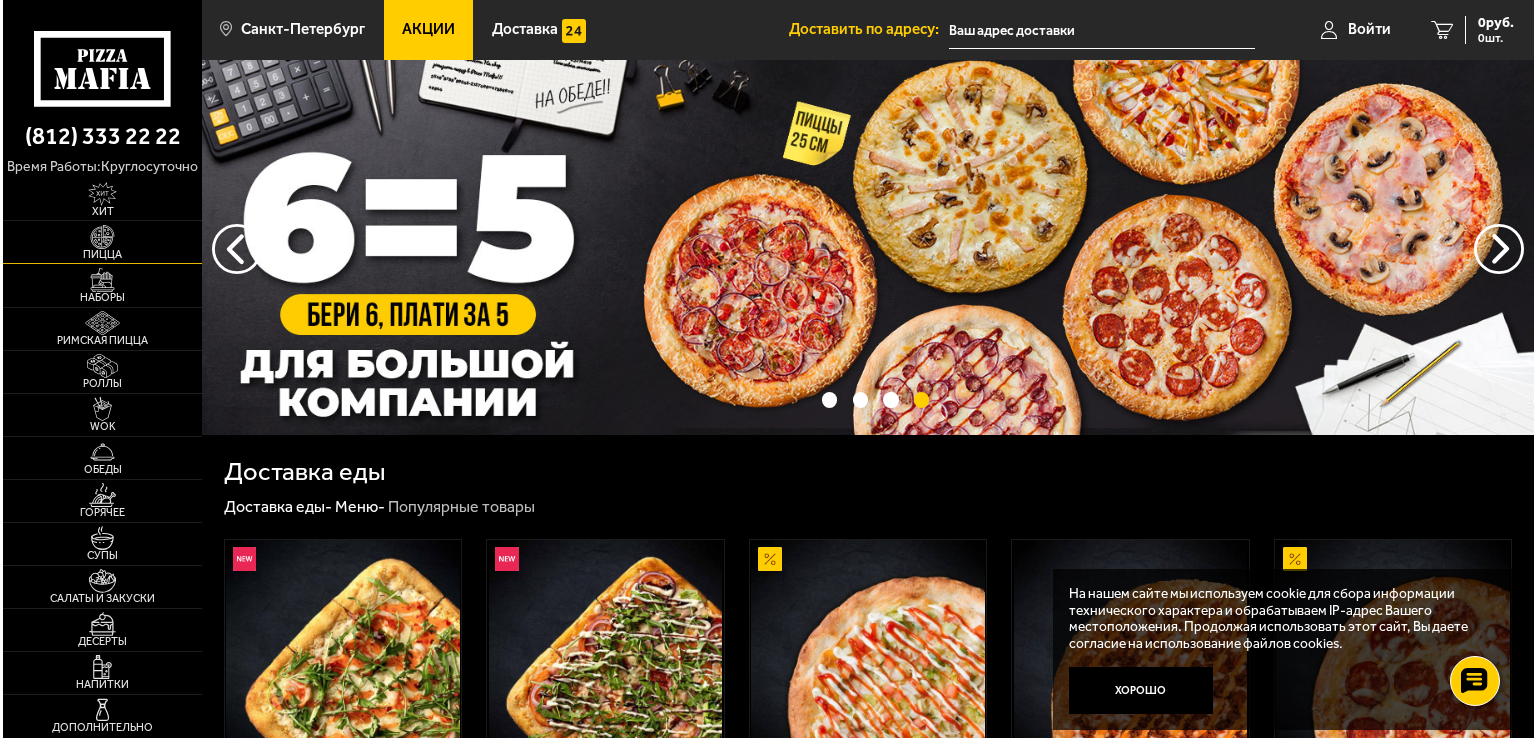 scroll, scrollTop: 0, scrollLeft: 0, axis: both 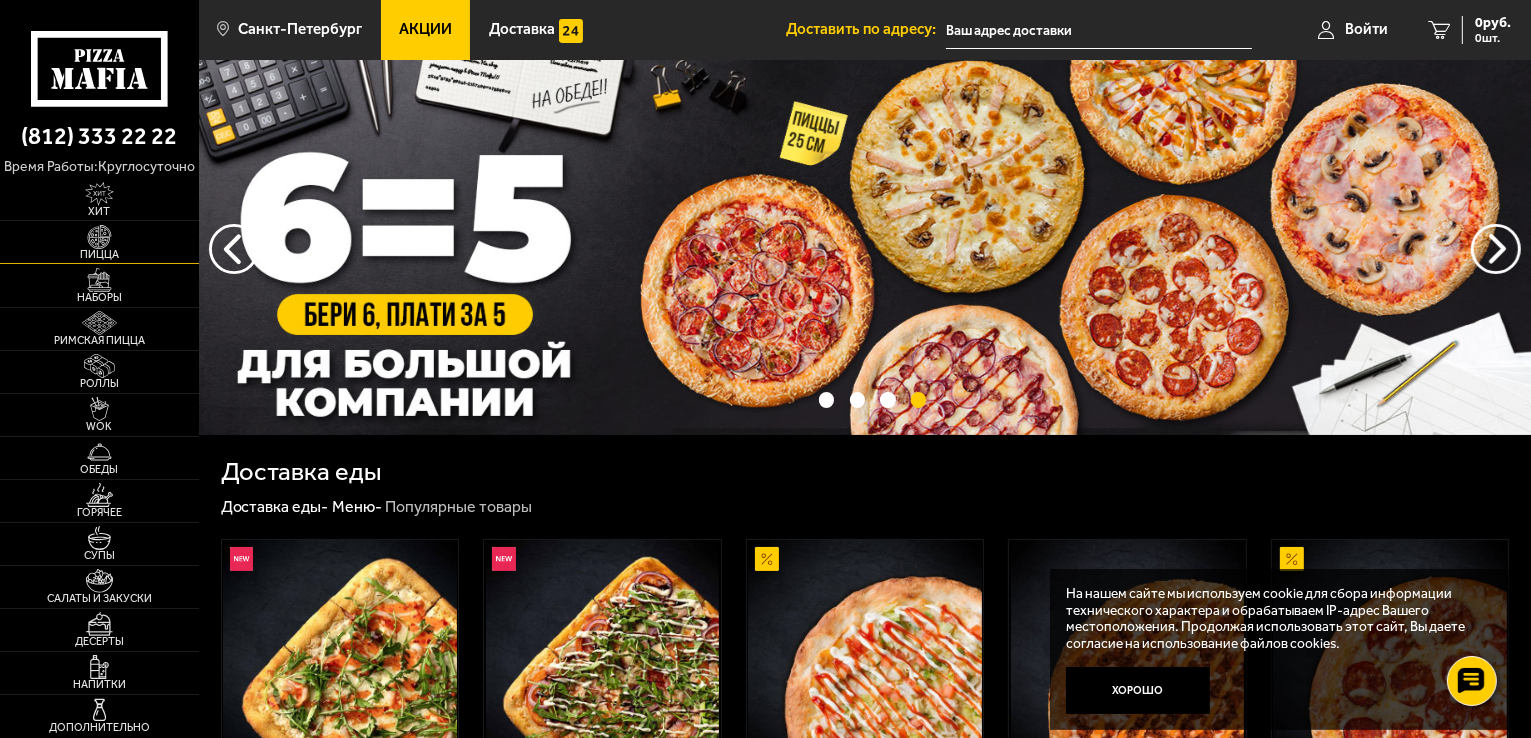 click at bounding box center (99, 237) 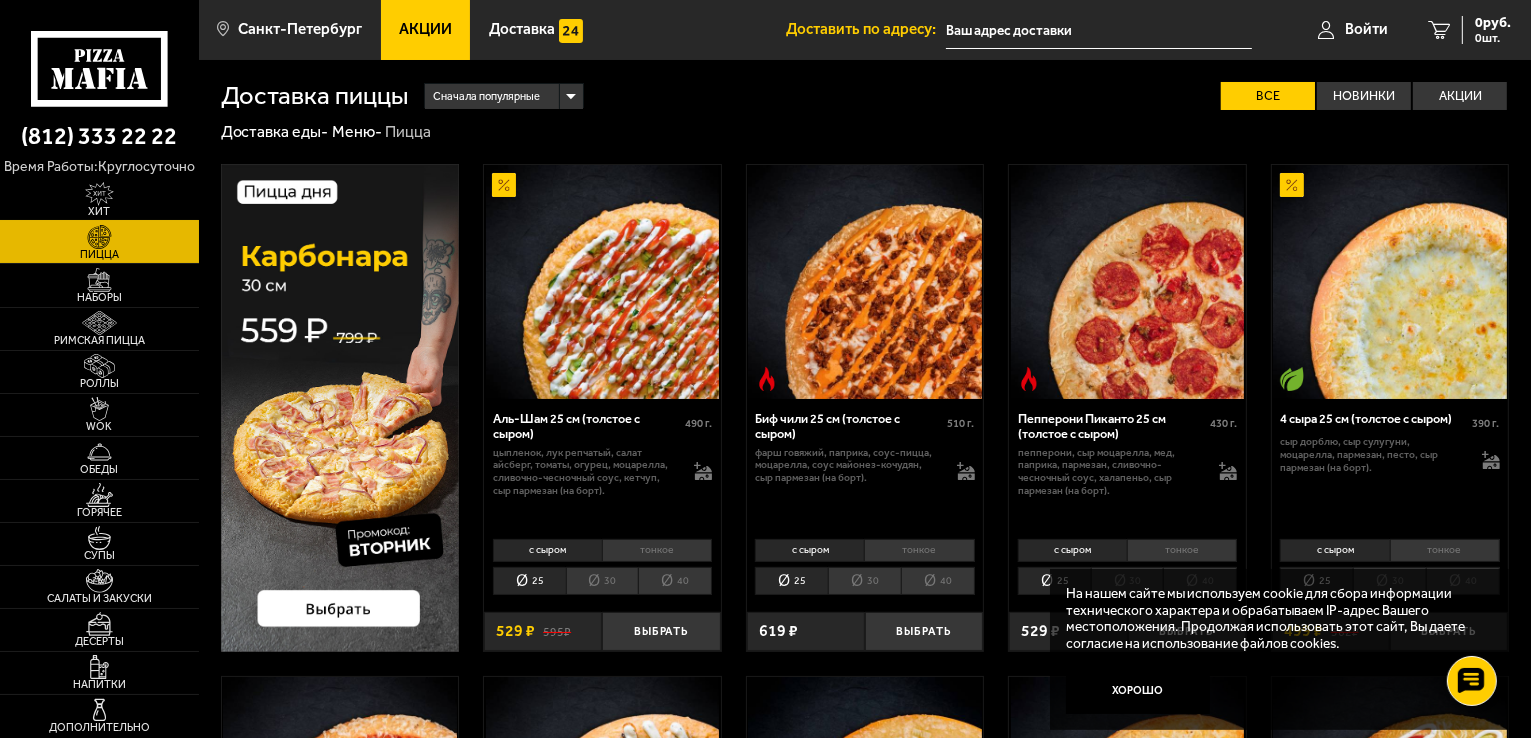 click at bounding box center (99, 194) 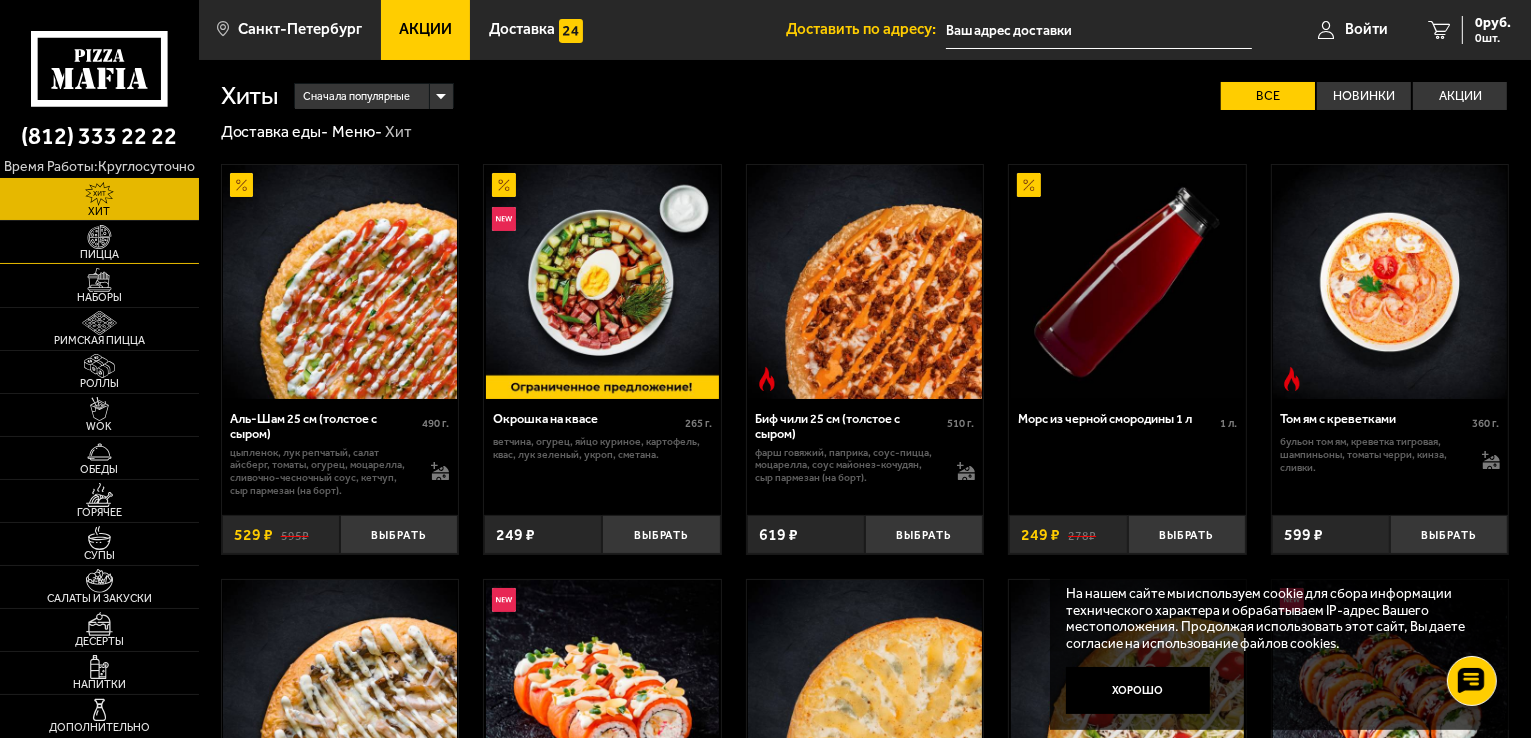 click at bounding box center (99, 237) 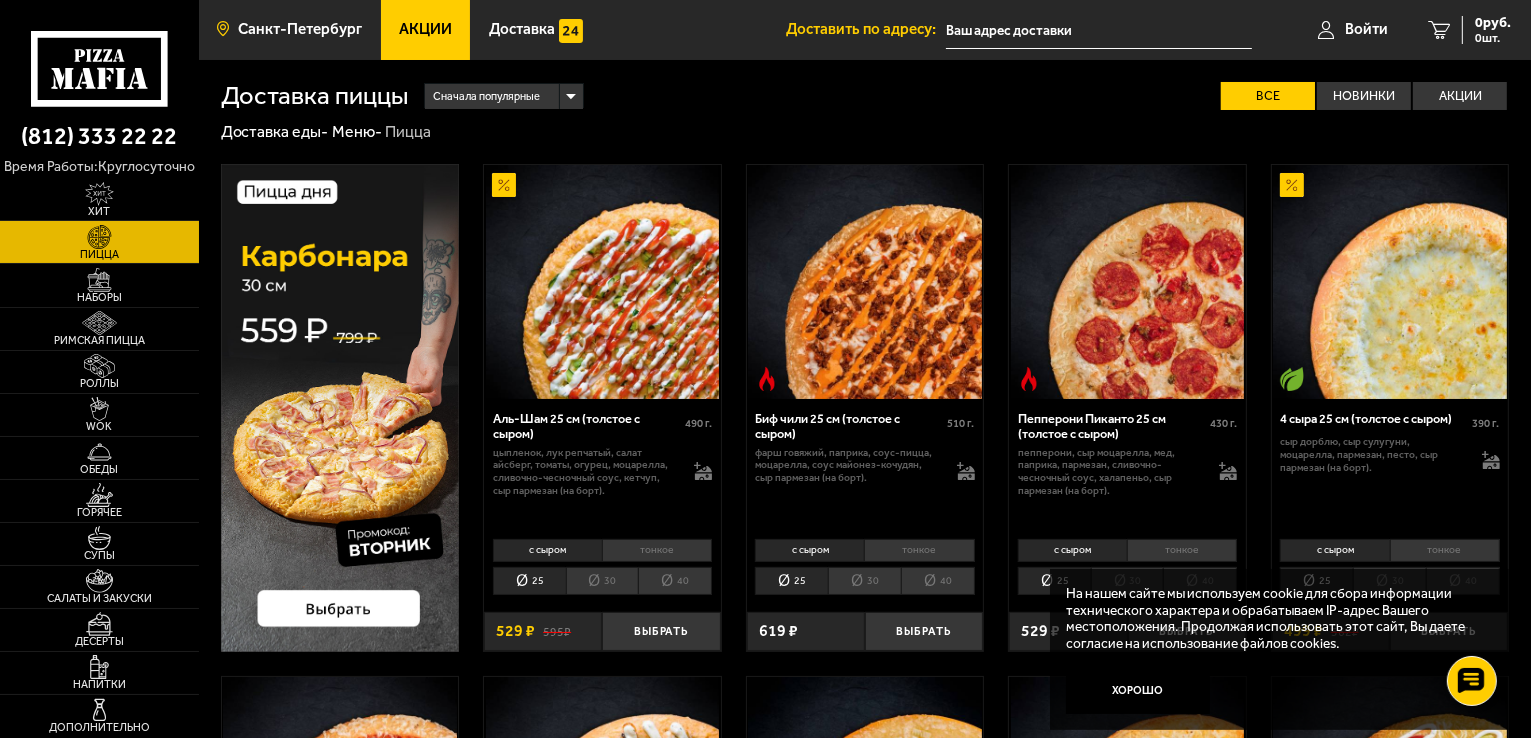 click on "Санкт-Петербург" at bounding box center (300, 29) 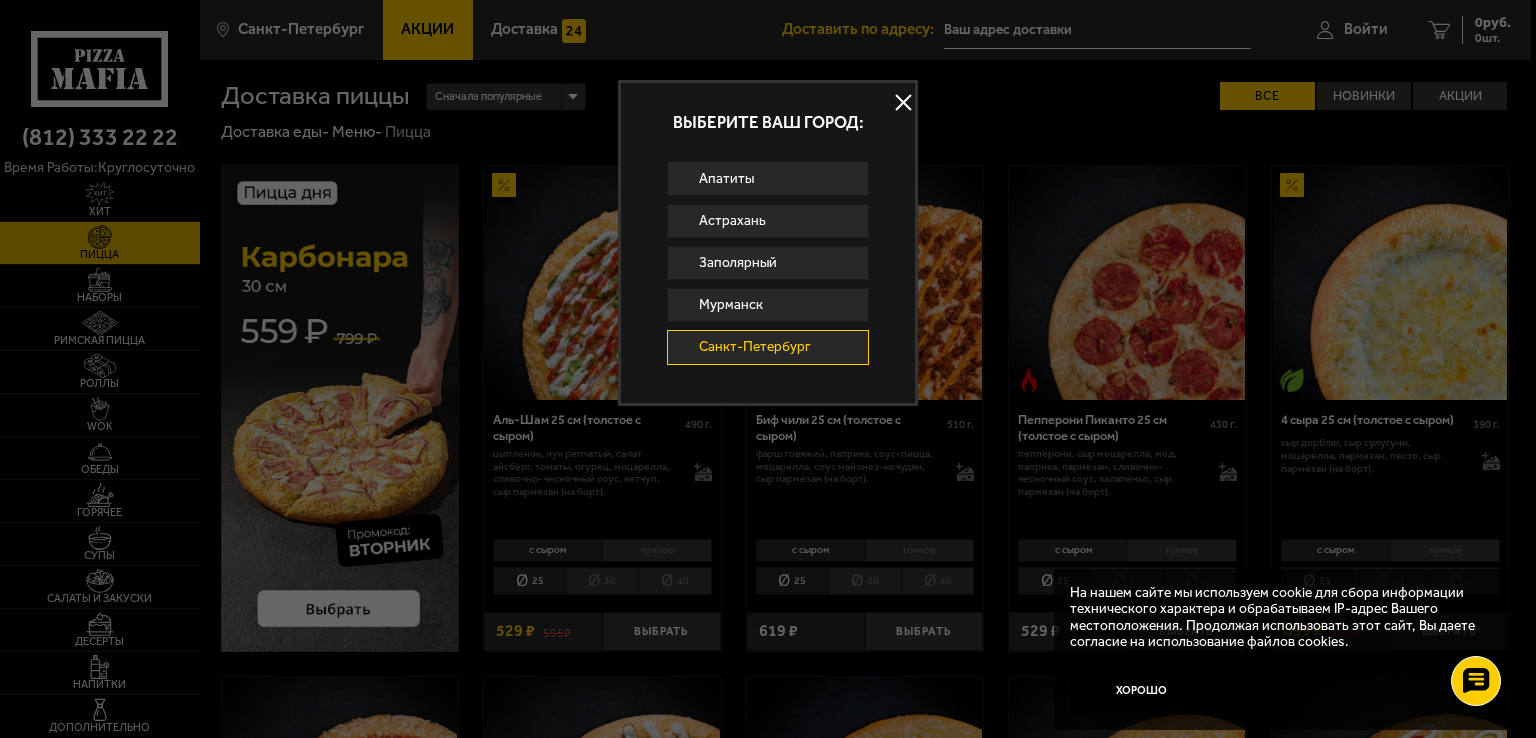 click on "Санкт-Петербург" at bounding box center (768, 347) 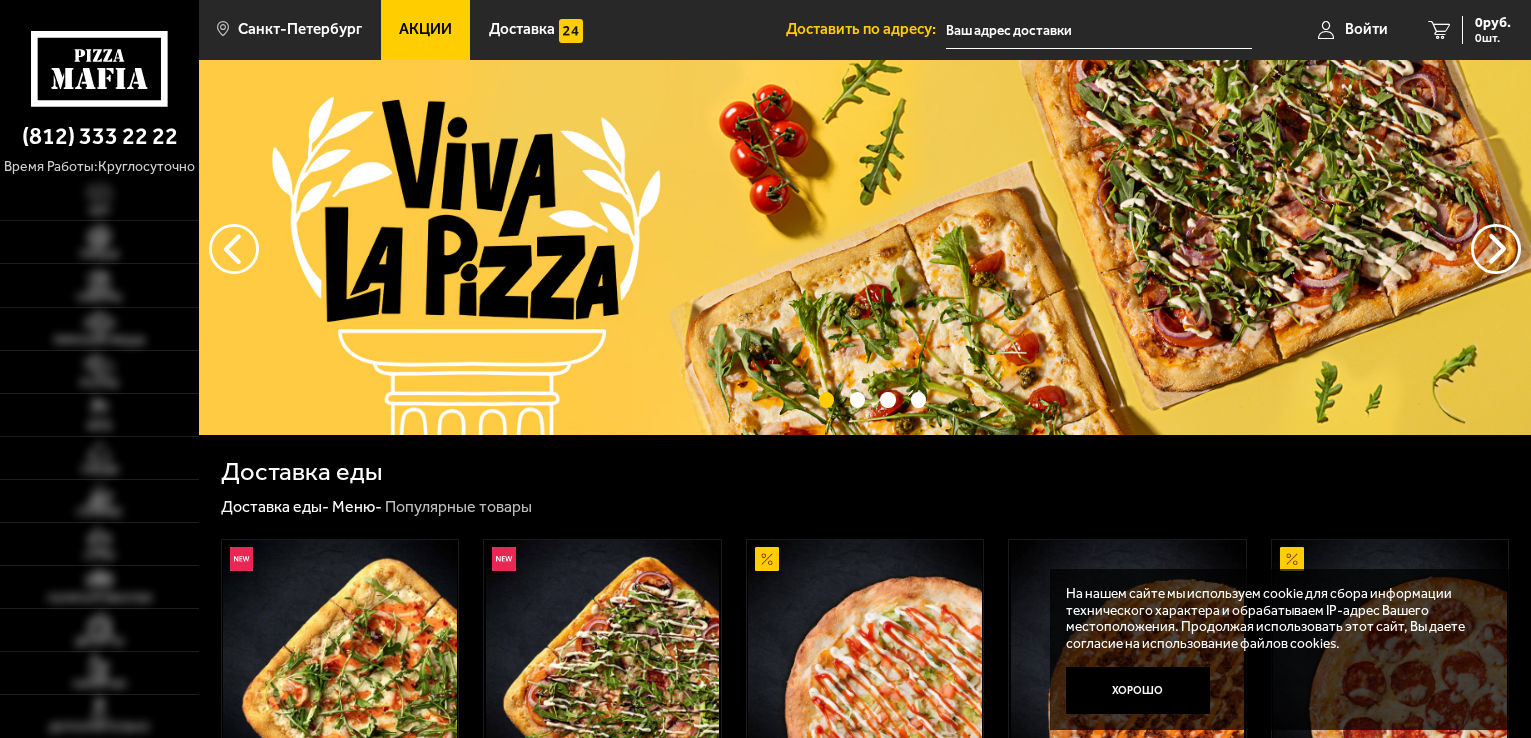 scroll, scrollTop: 0, scrollLeft: 0, axis: both 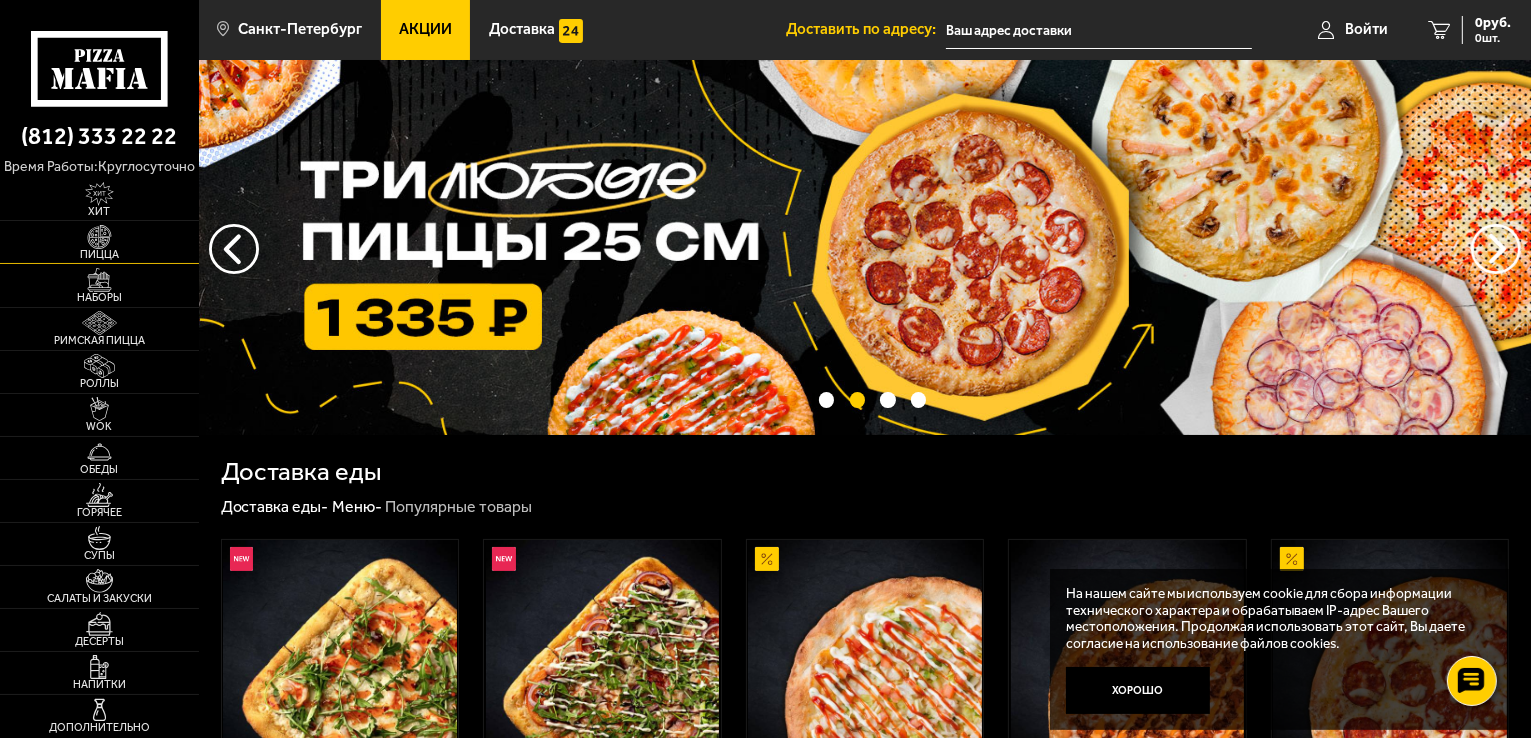 click at bounding box center (99, 237) 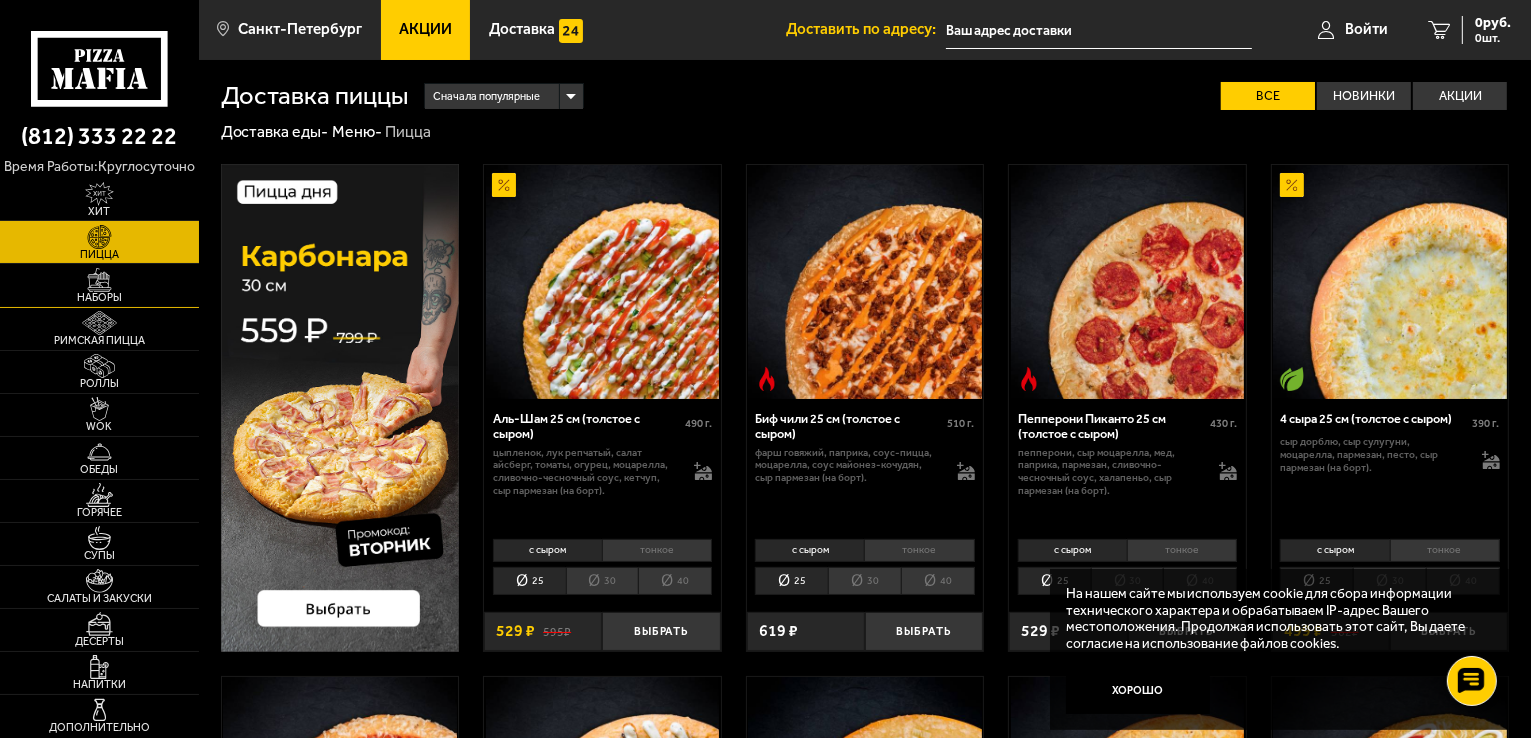 click on "Наборы" at bounding box center (99, 285) 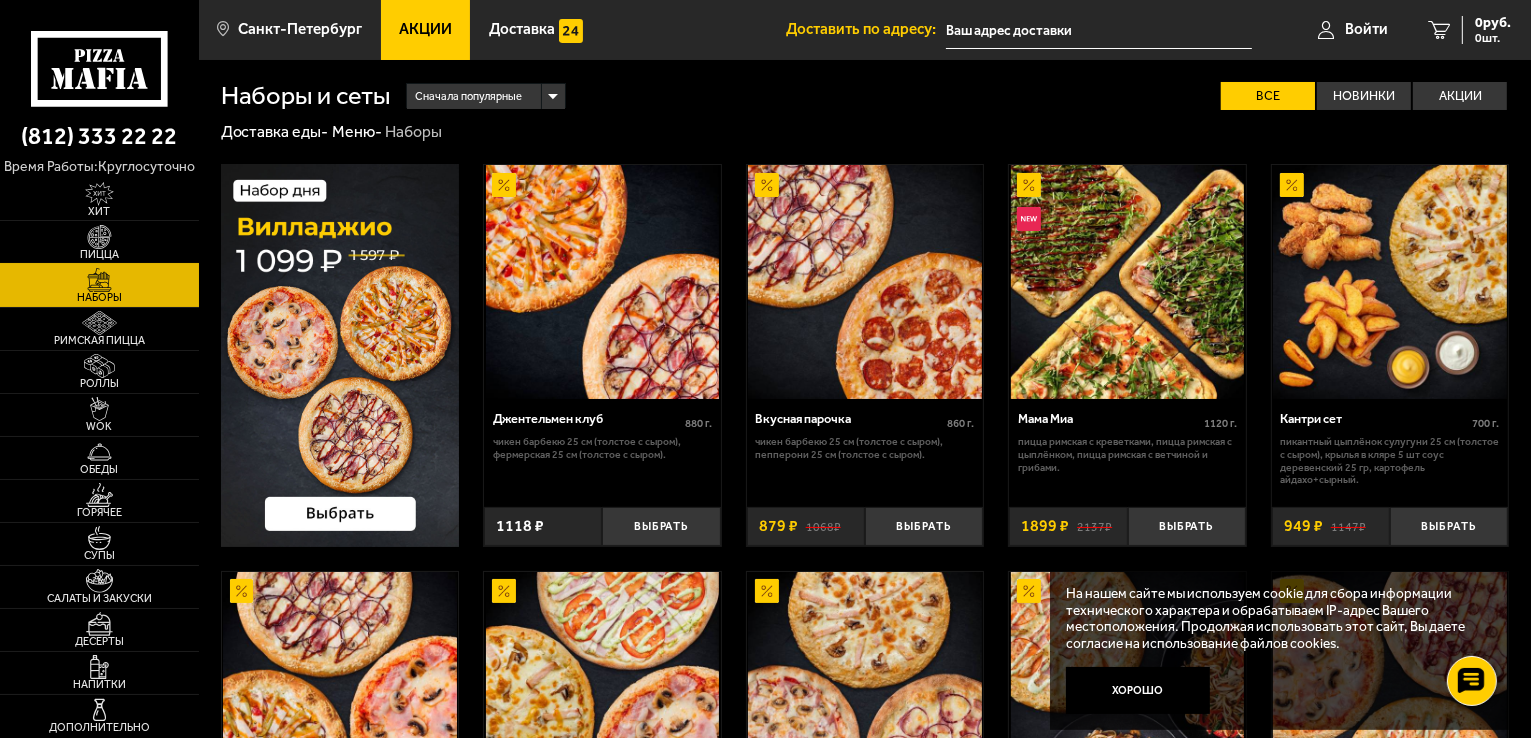 click at bounding box center [99, 237] 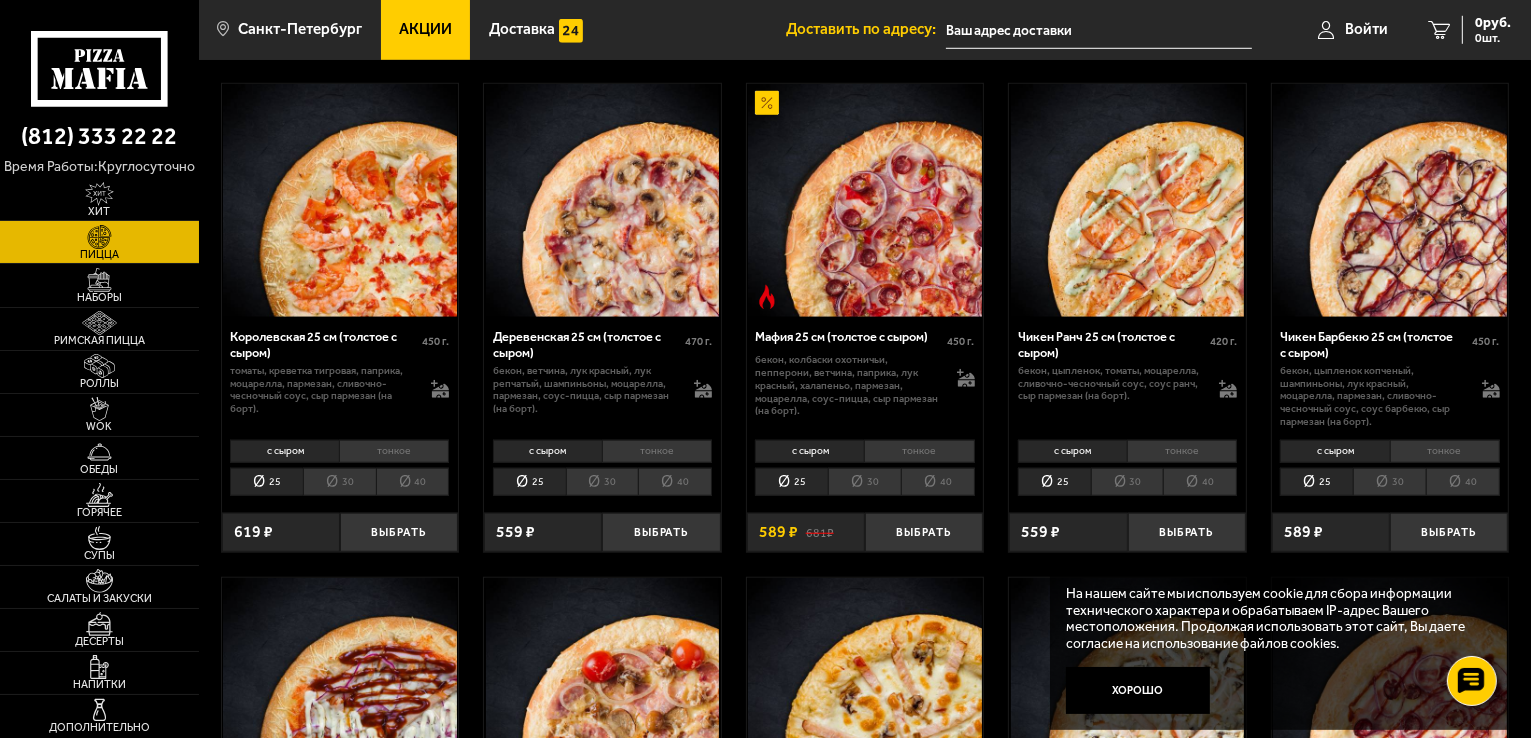 scroll, scrollTop: 1600, scrollLeft: 0, axis: vertical 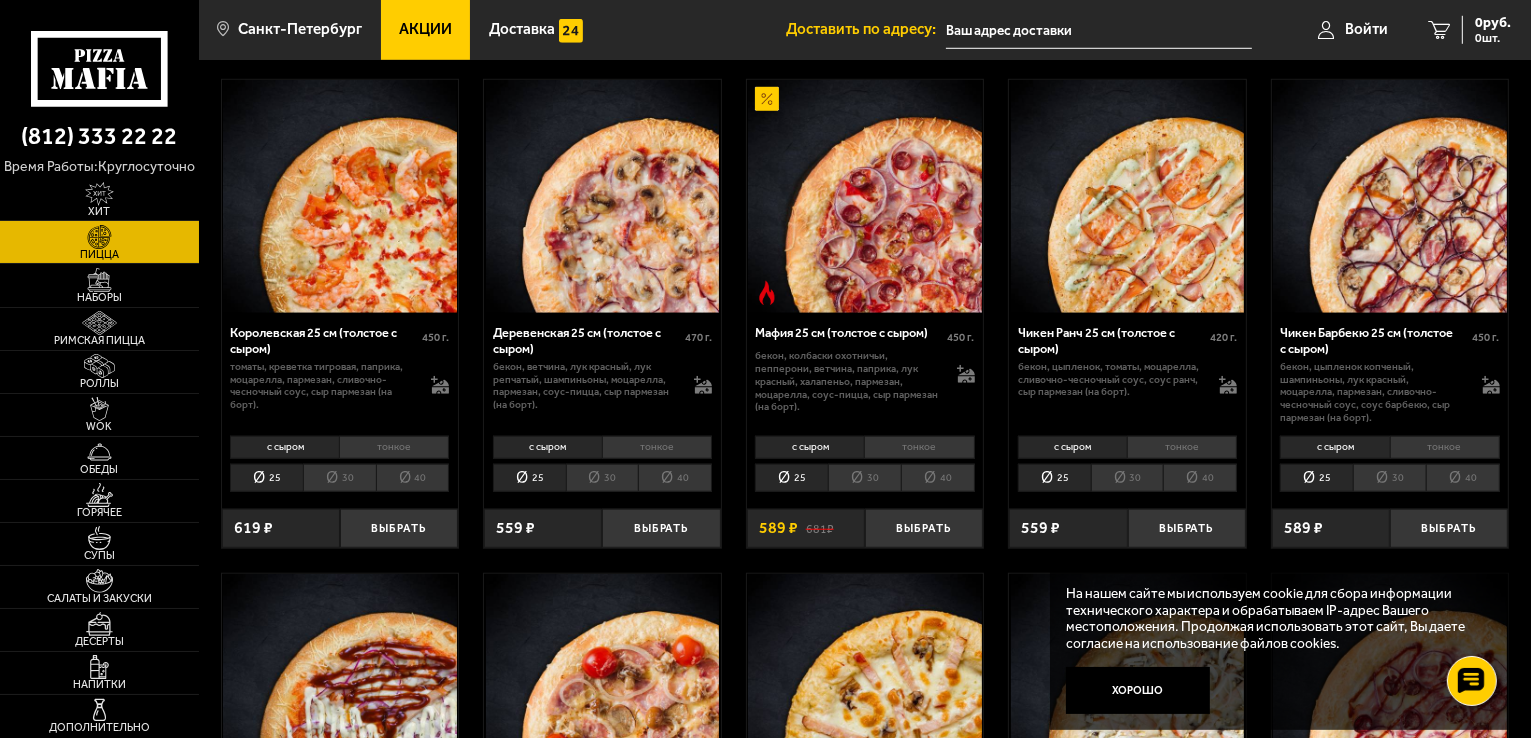 click at bounding box center [99, 237] 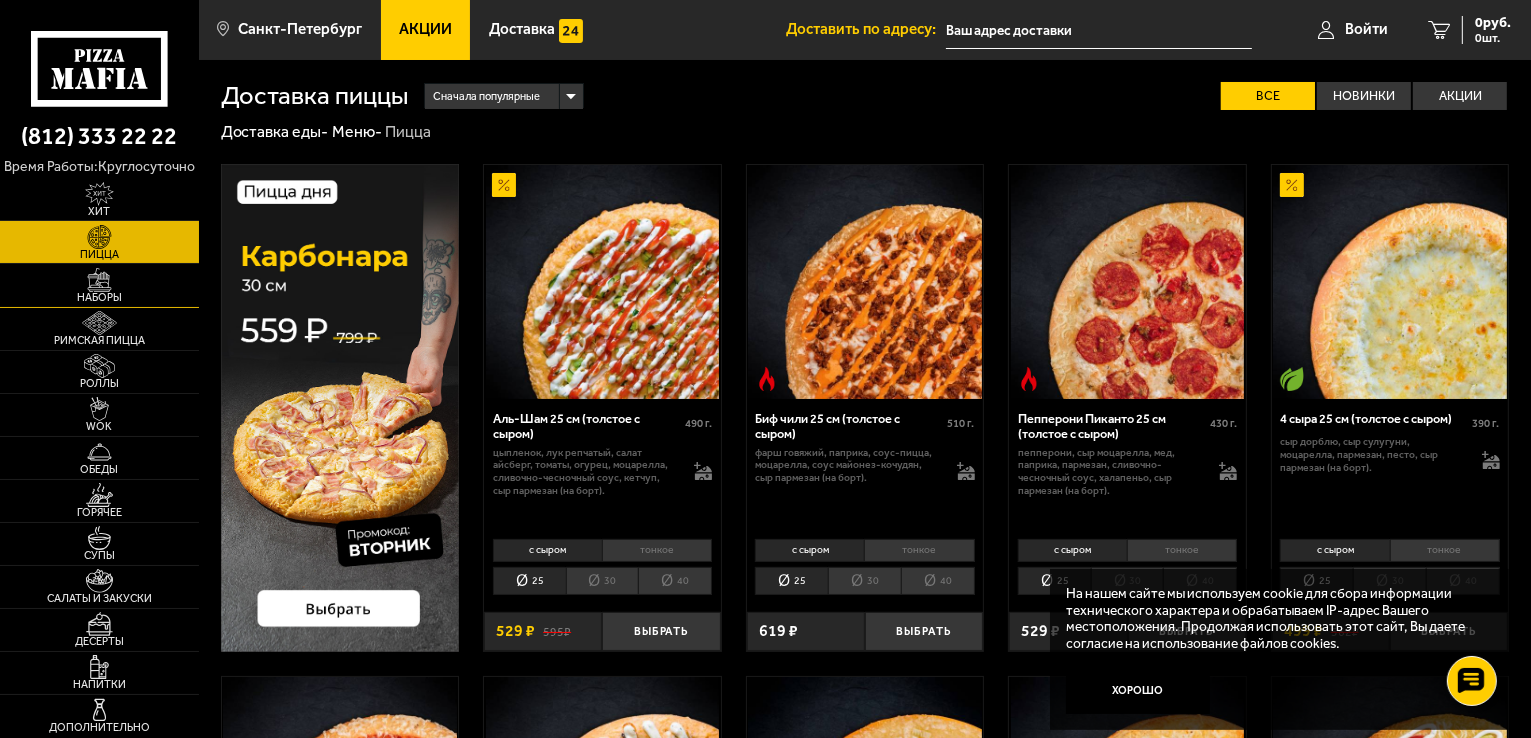 click on "Наборы" at bounding box center (99, 297) 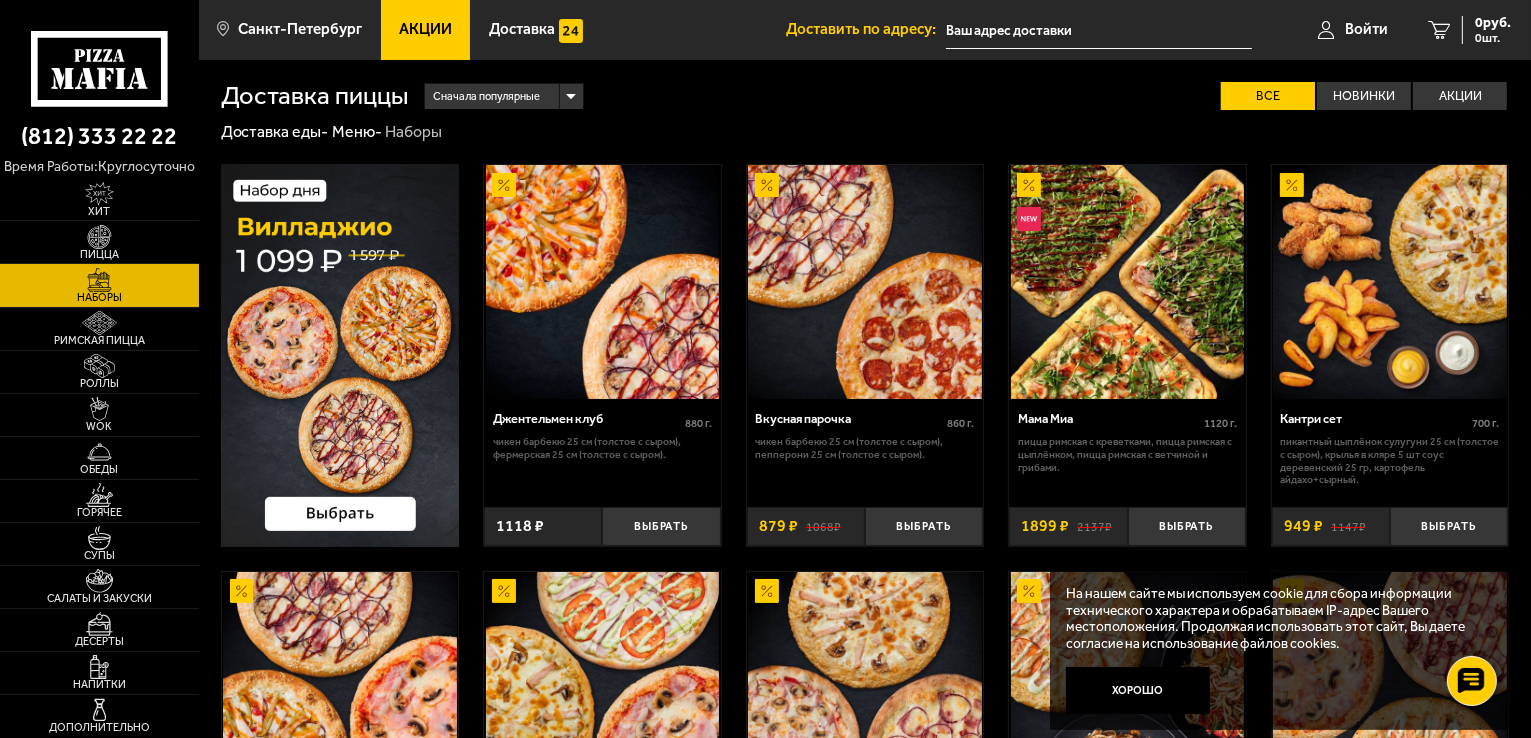 click at bounding box center [340, 355] 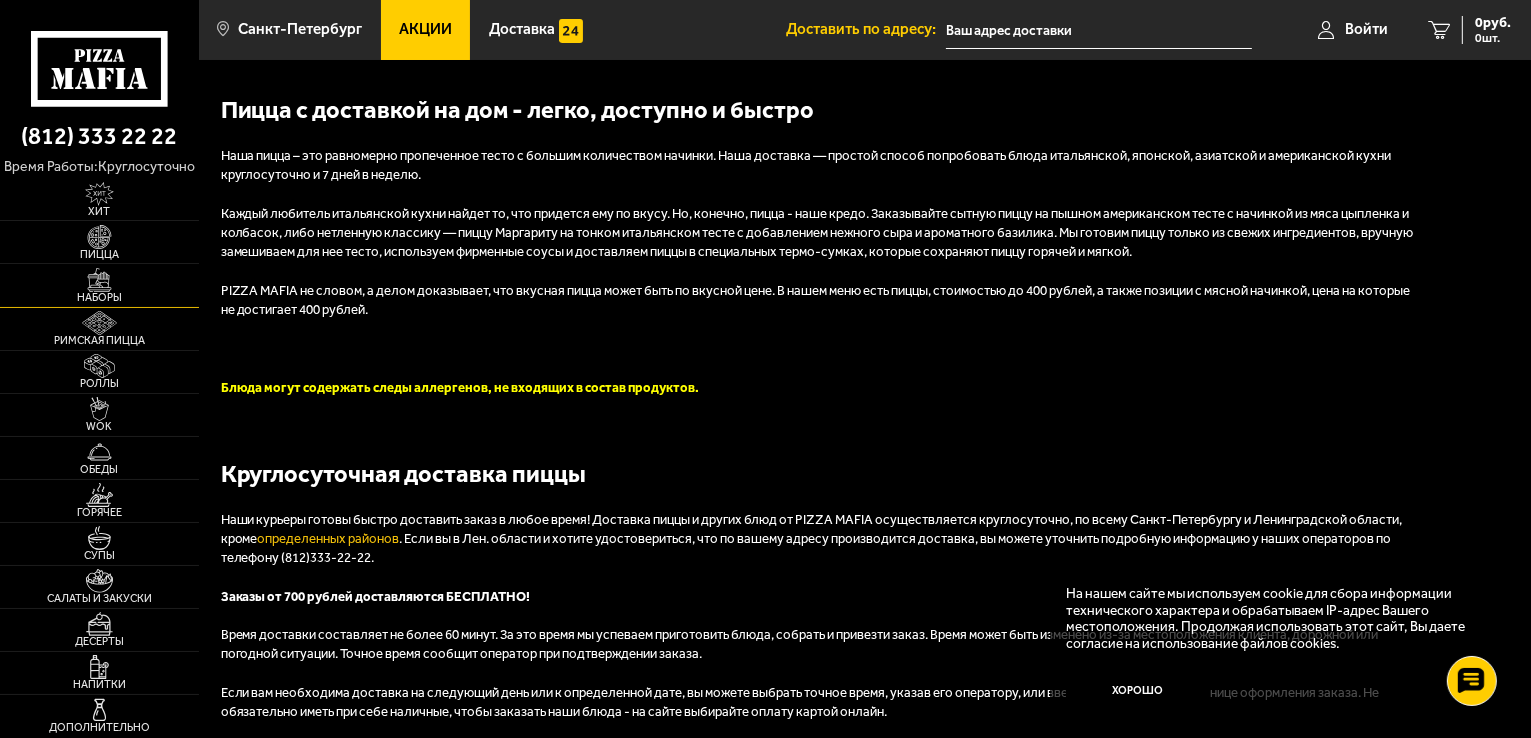 click on "Наборы" at bounding box center [99, 297] 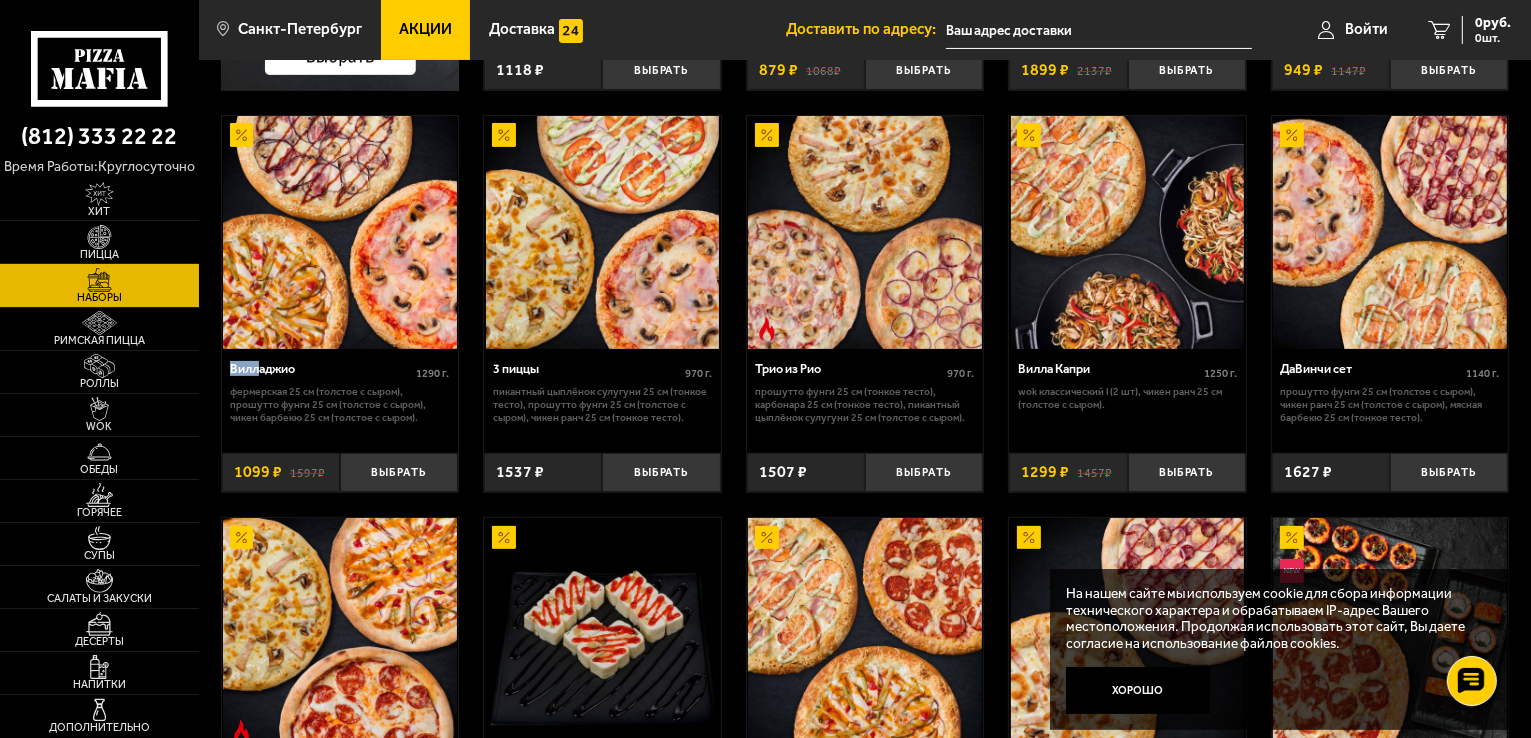 scroll, scrollTop: 0, scrollLeft: 0, axis: both 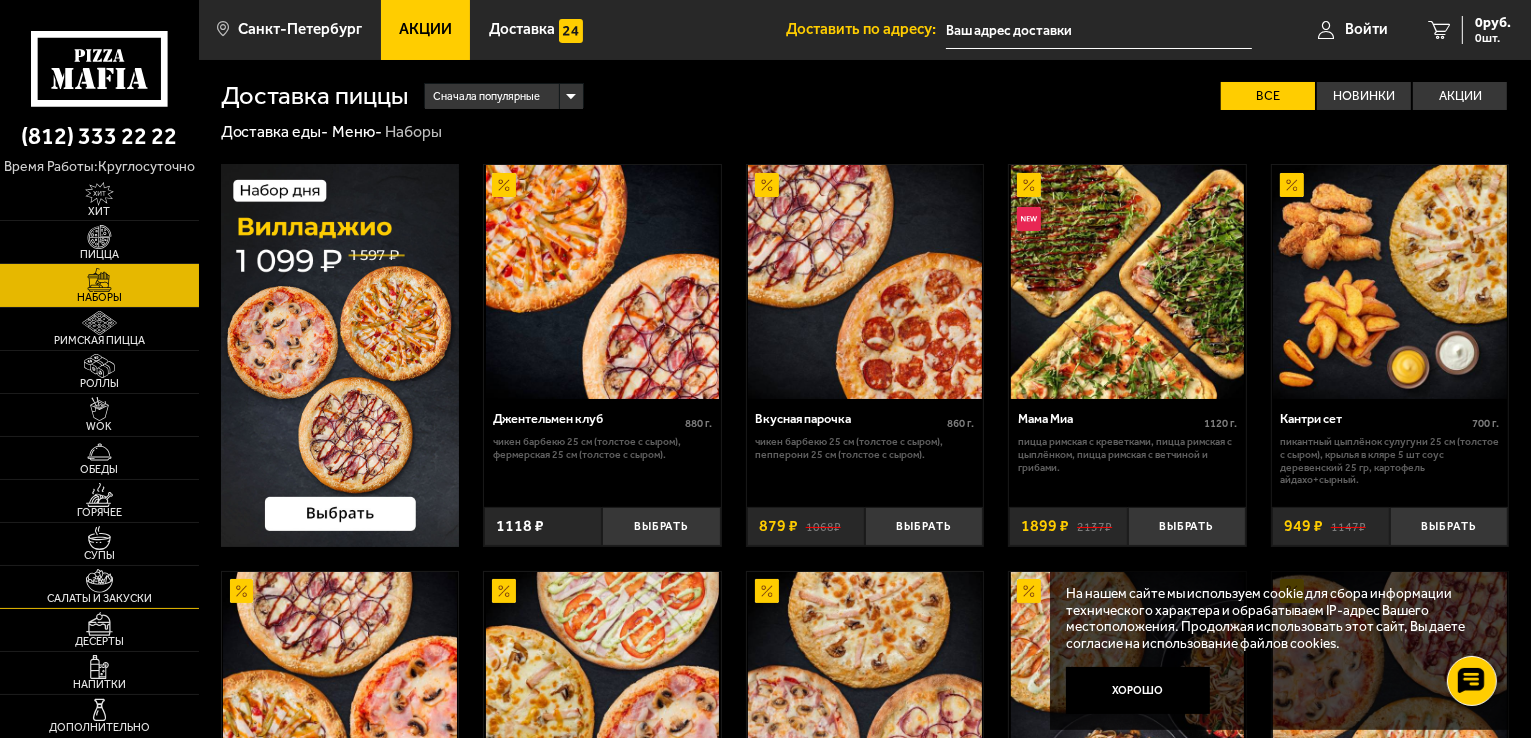 click on "Салаты и закуски" at bounding box center [99, 598] 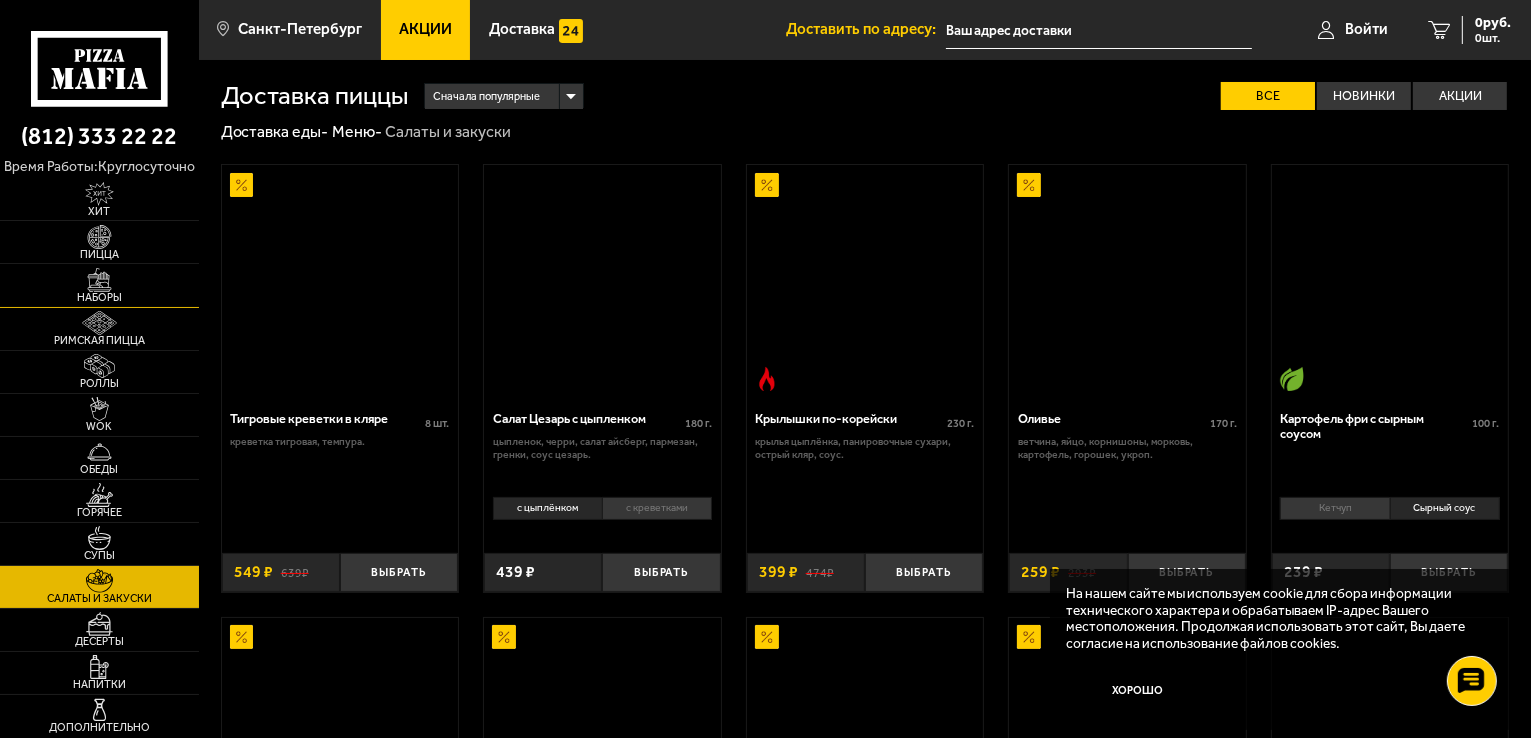 click at bounding box center (99, 280) 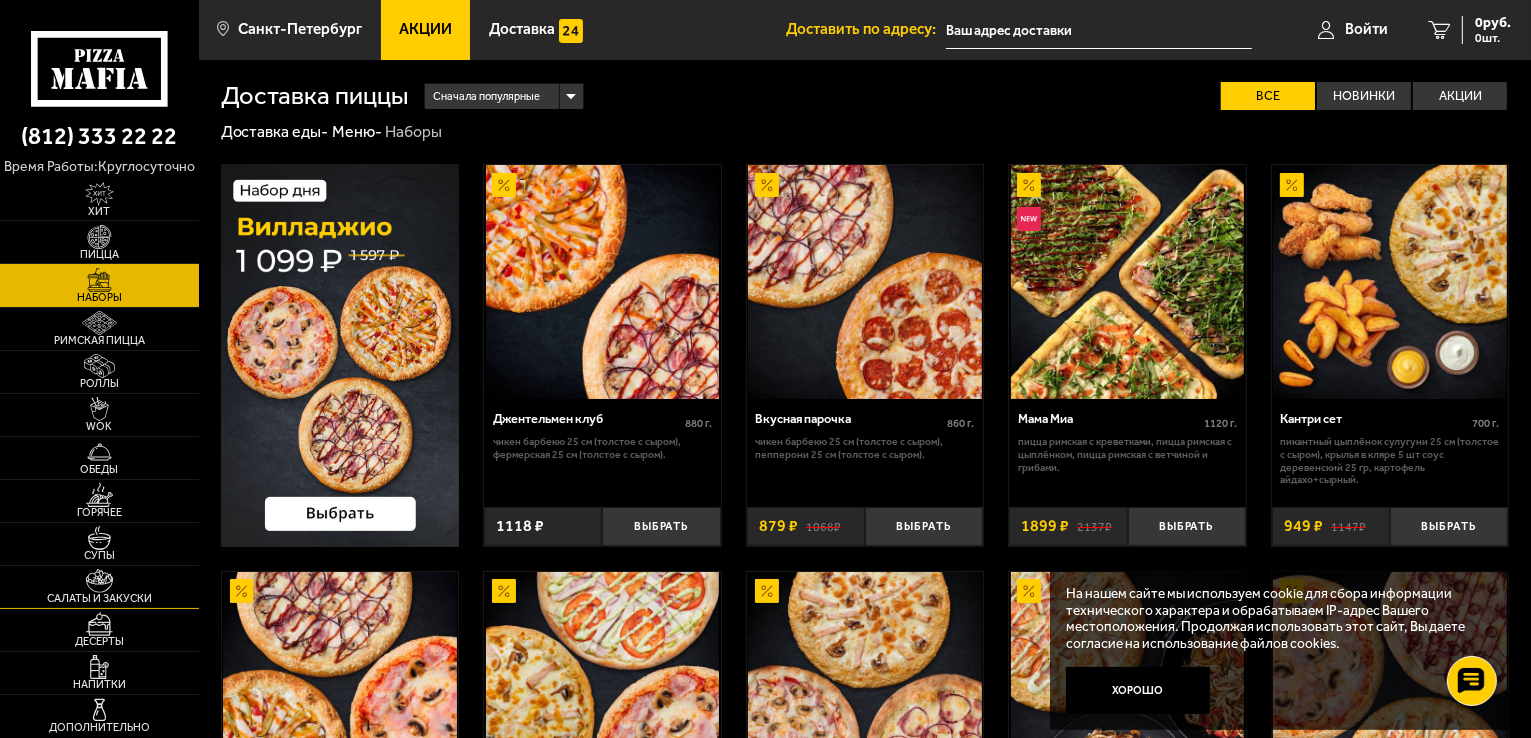 click at bounding box center [99, 581] 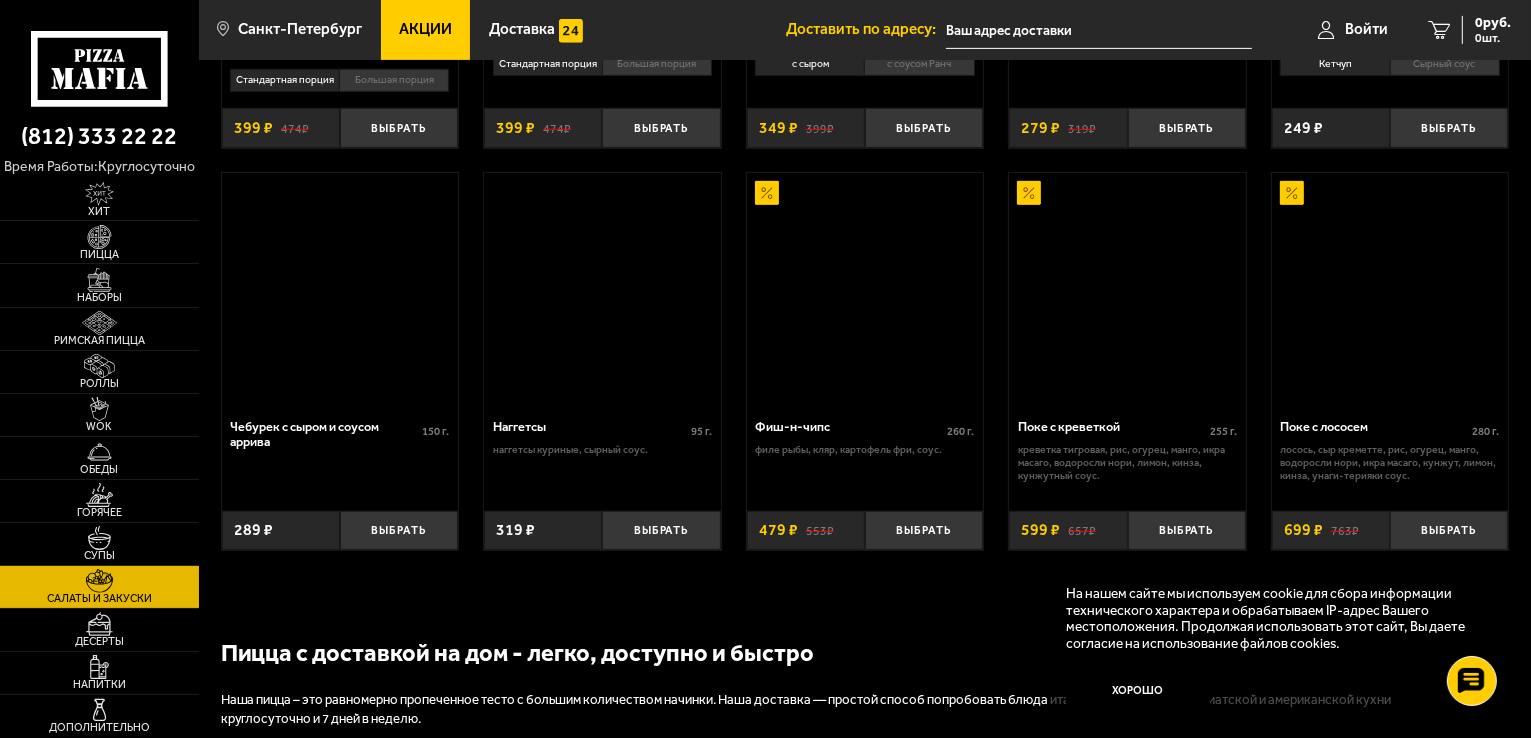 scroll, scrollTop: 1000, scrollLeft: 0, axis: vertical 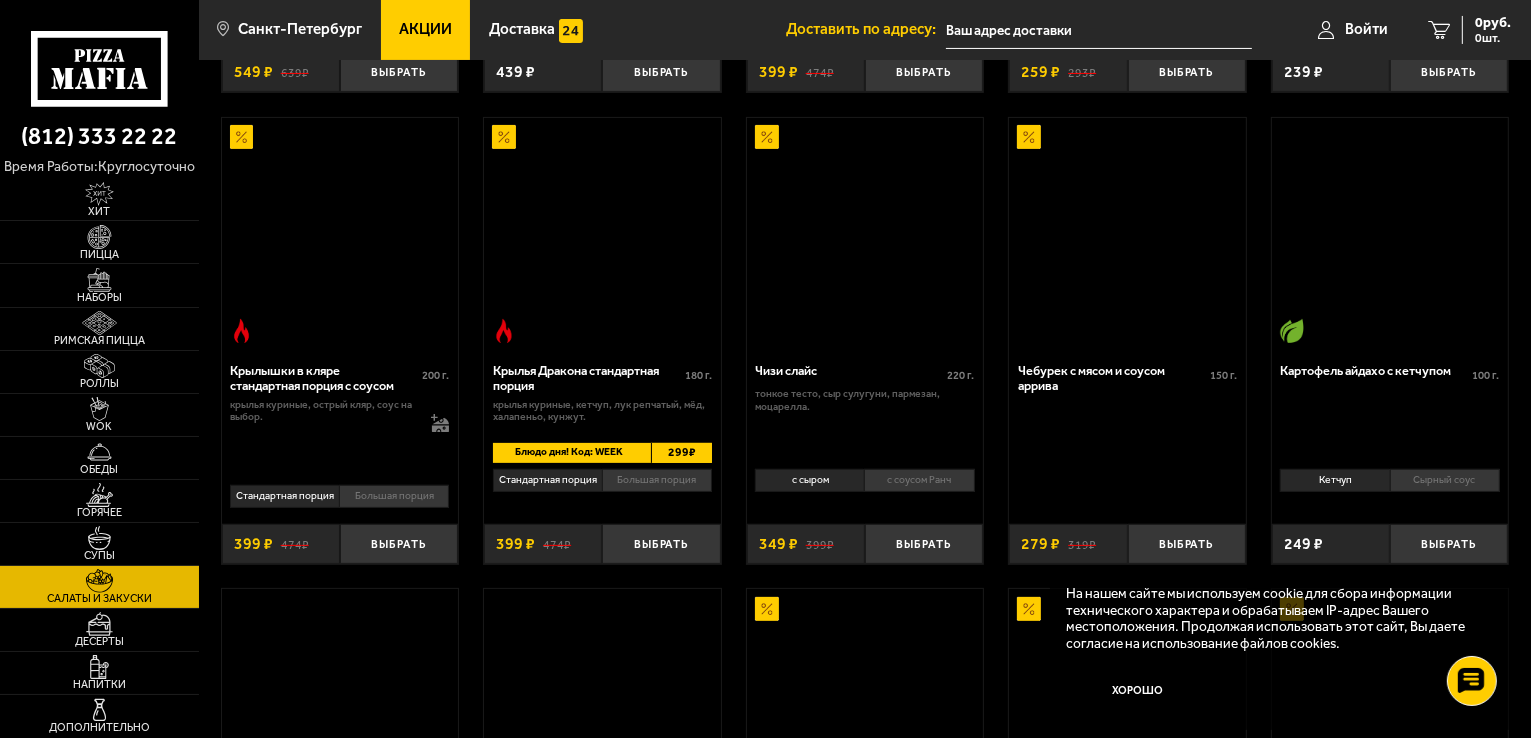 click on "Стандартная порция" at bounding box center [284, 496] 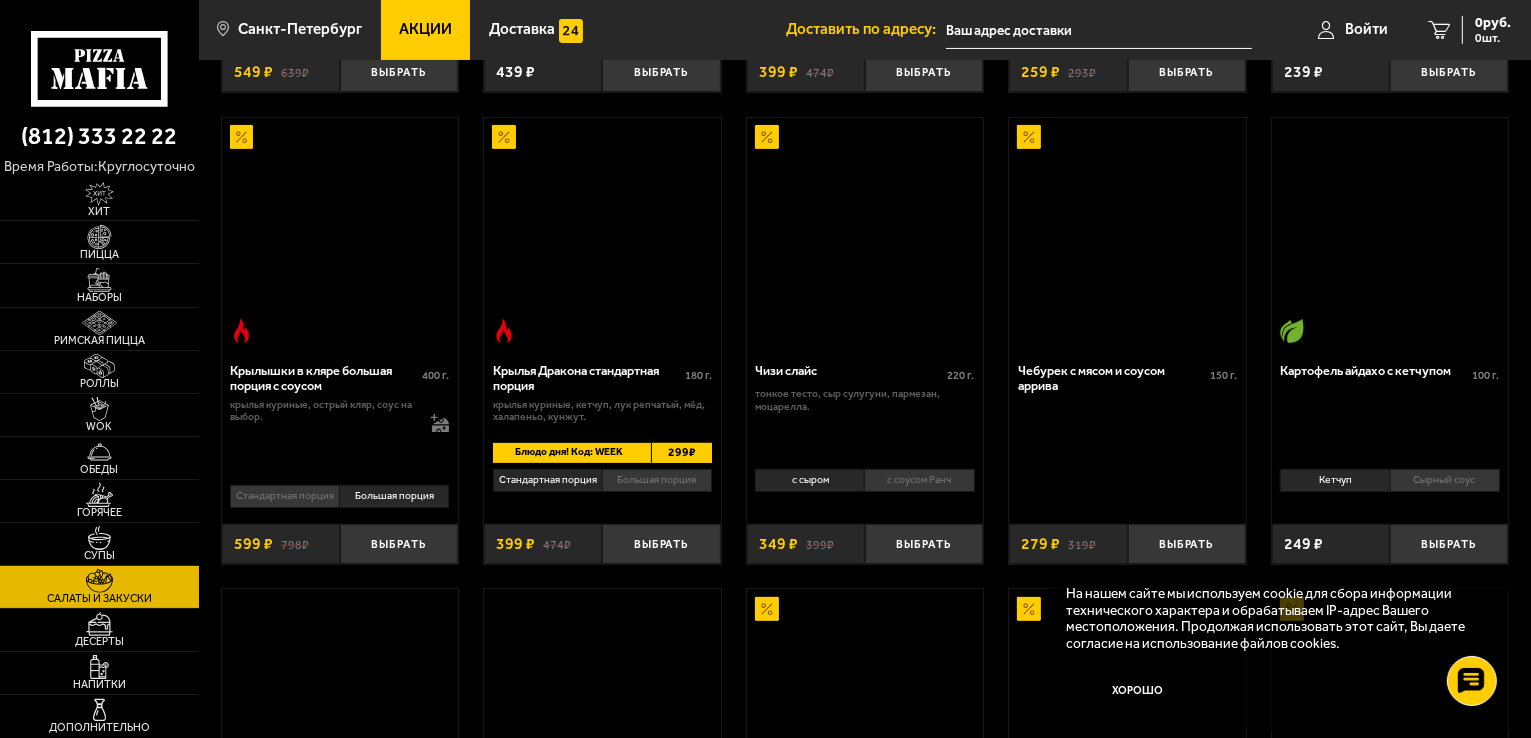 click on "Стандартная порция" at bounding box center [284, 496] 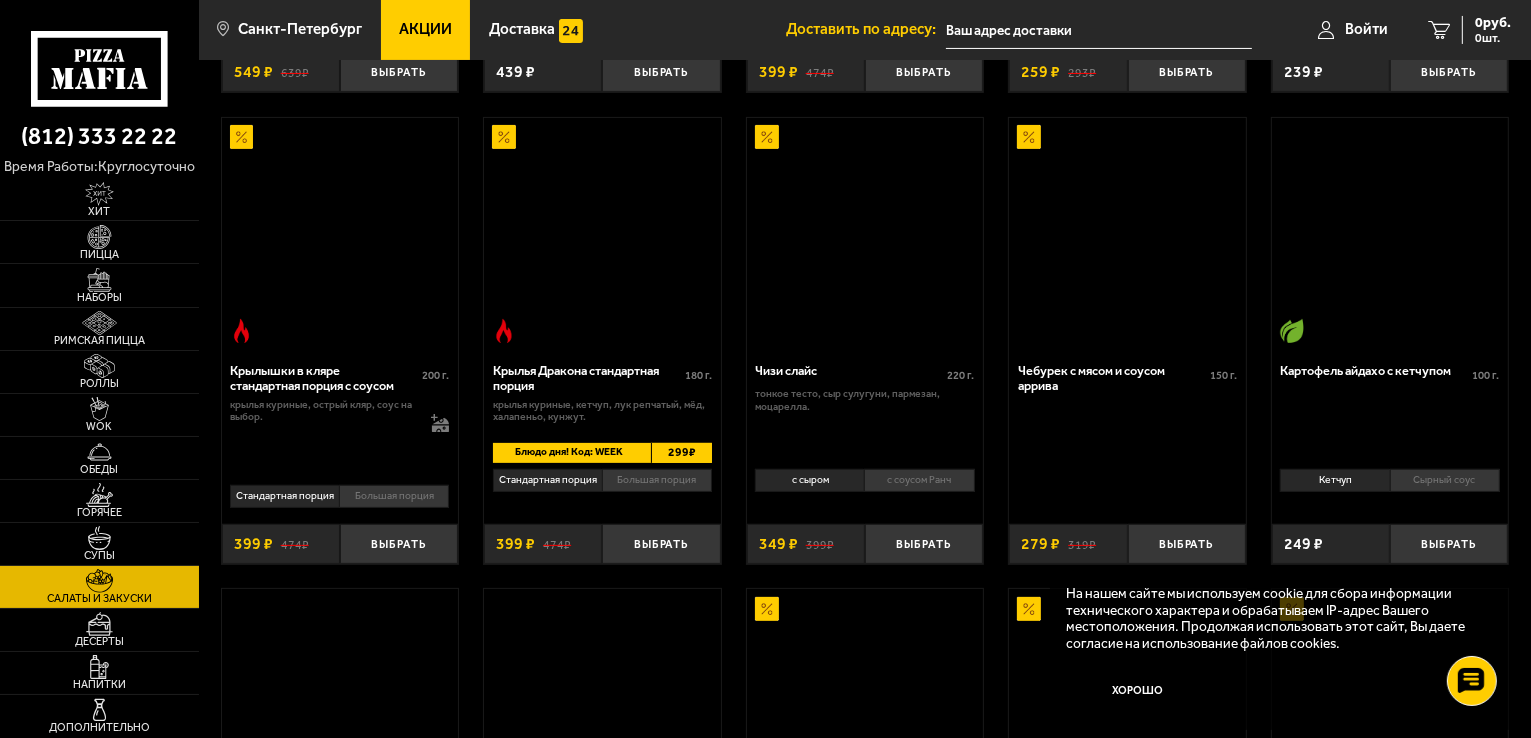 click on "Большая порция" at bounding box center [394, 496] 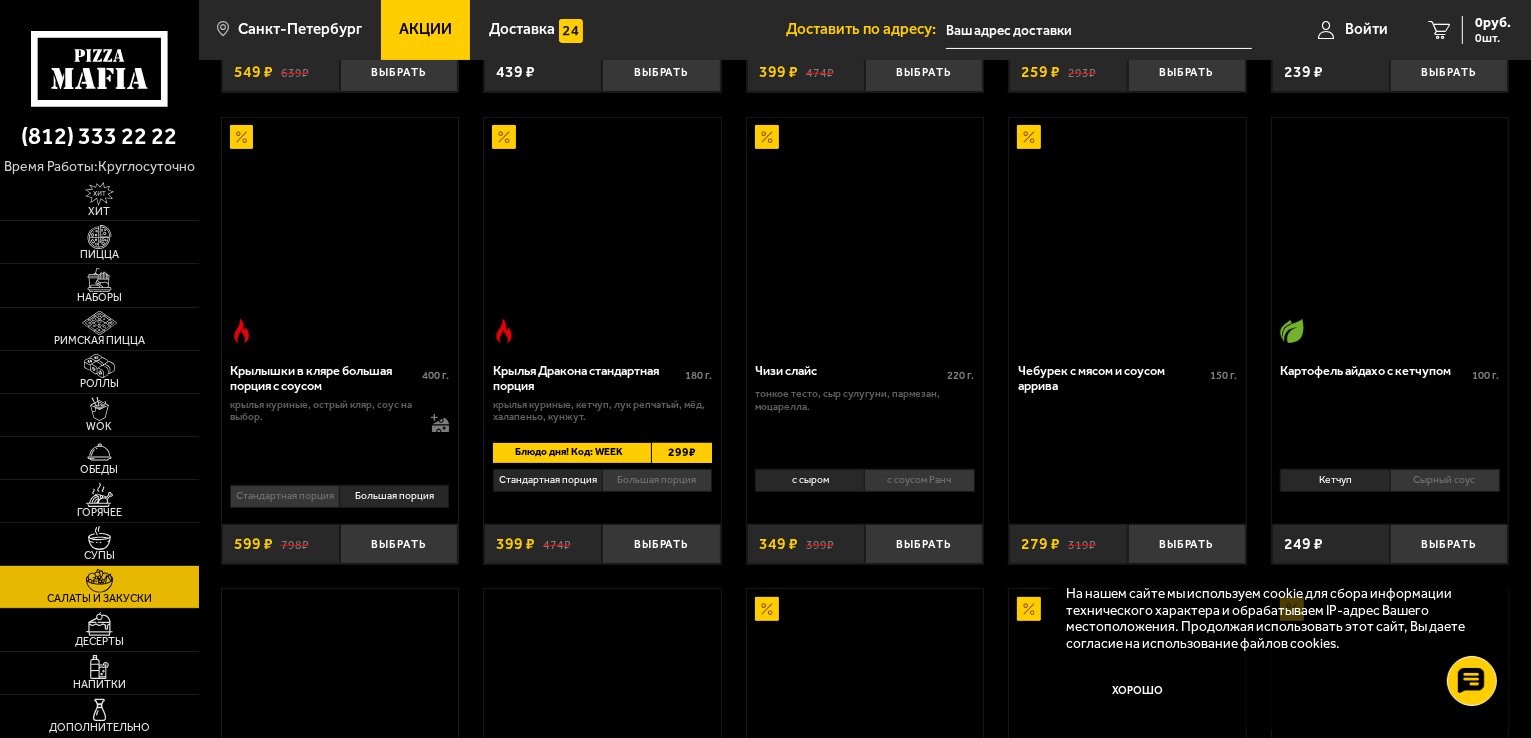 click on "Стандартная порция" at bounding box center [284, 496] 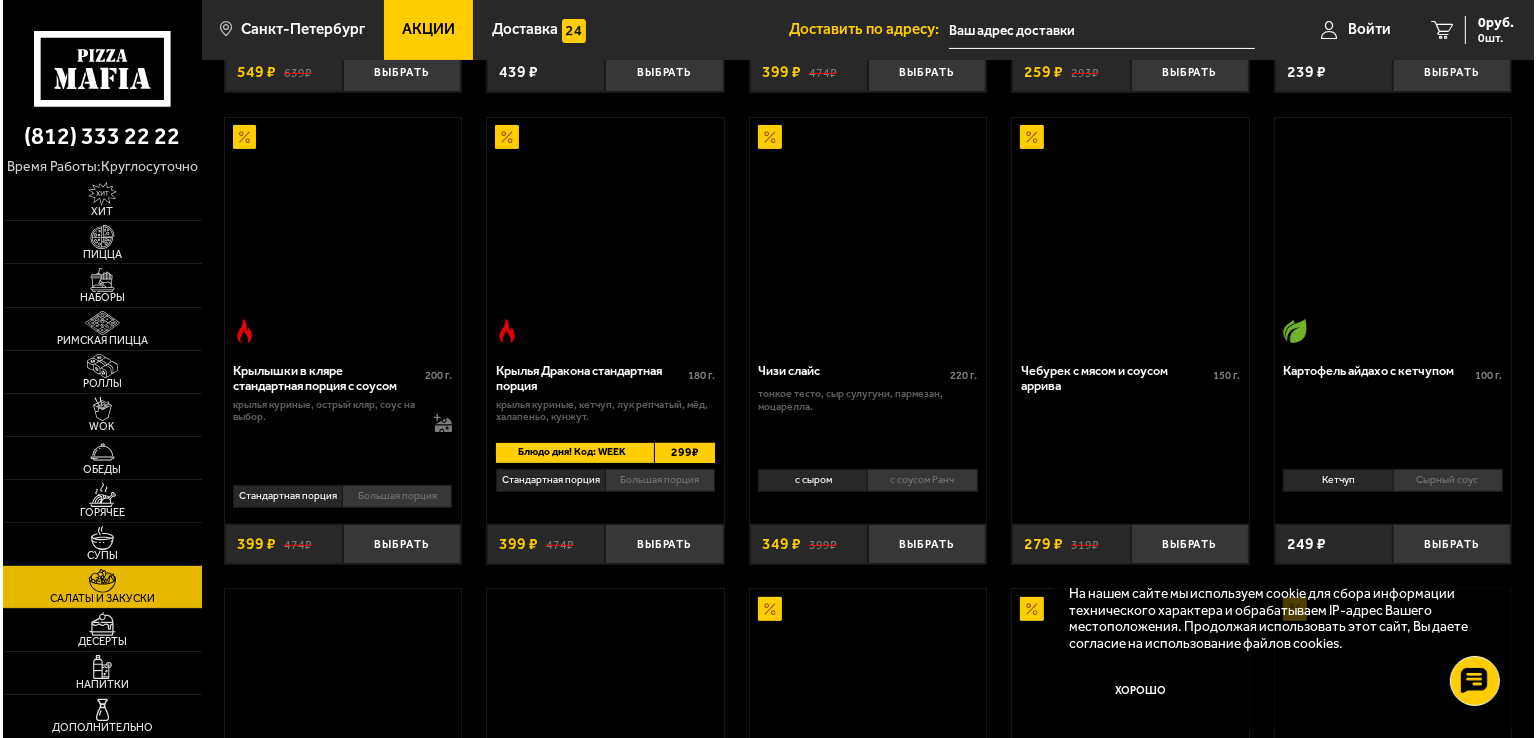 scroll, scrollTop: 300, scrollLeft: 0, axis: vertical 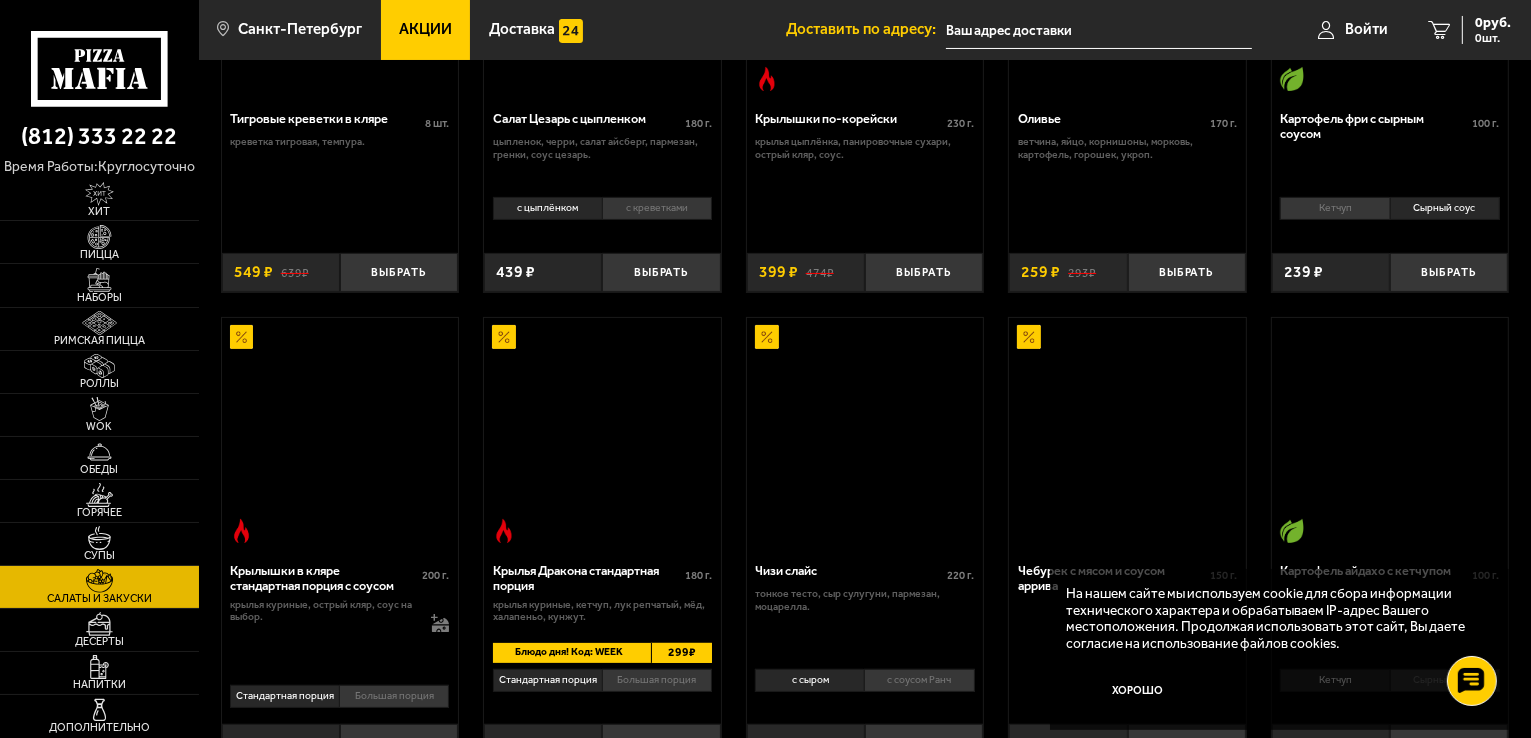 click at bounding box center (340, 435) 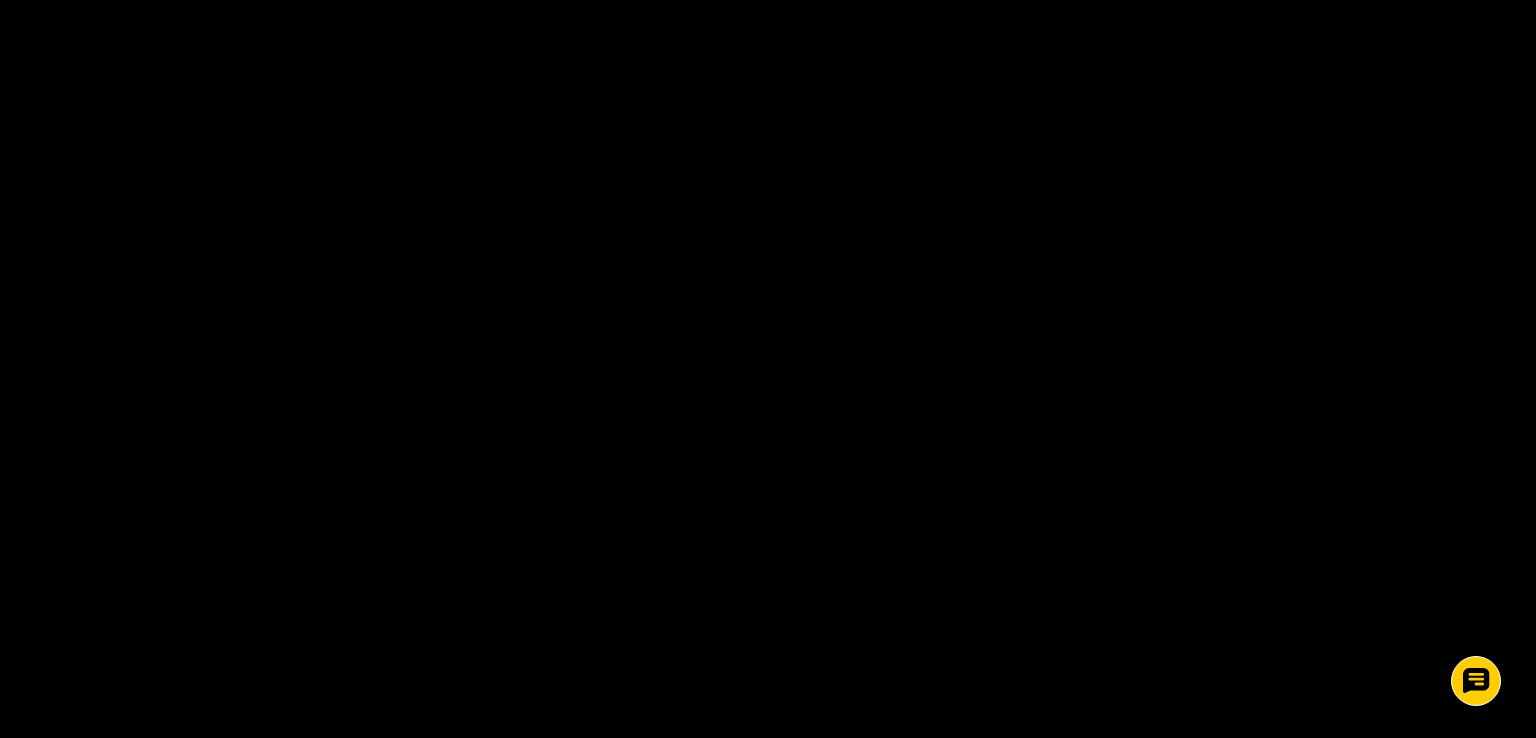 scroll, scrollTop: 0, scrollLeft: 0, axis: both 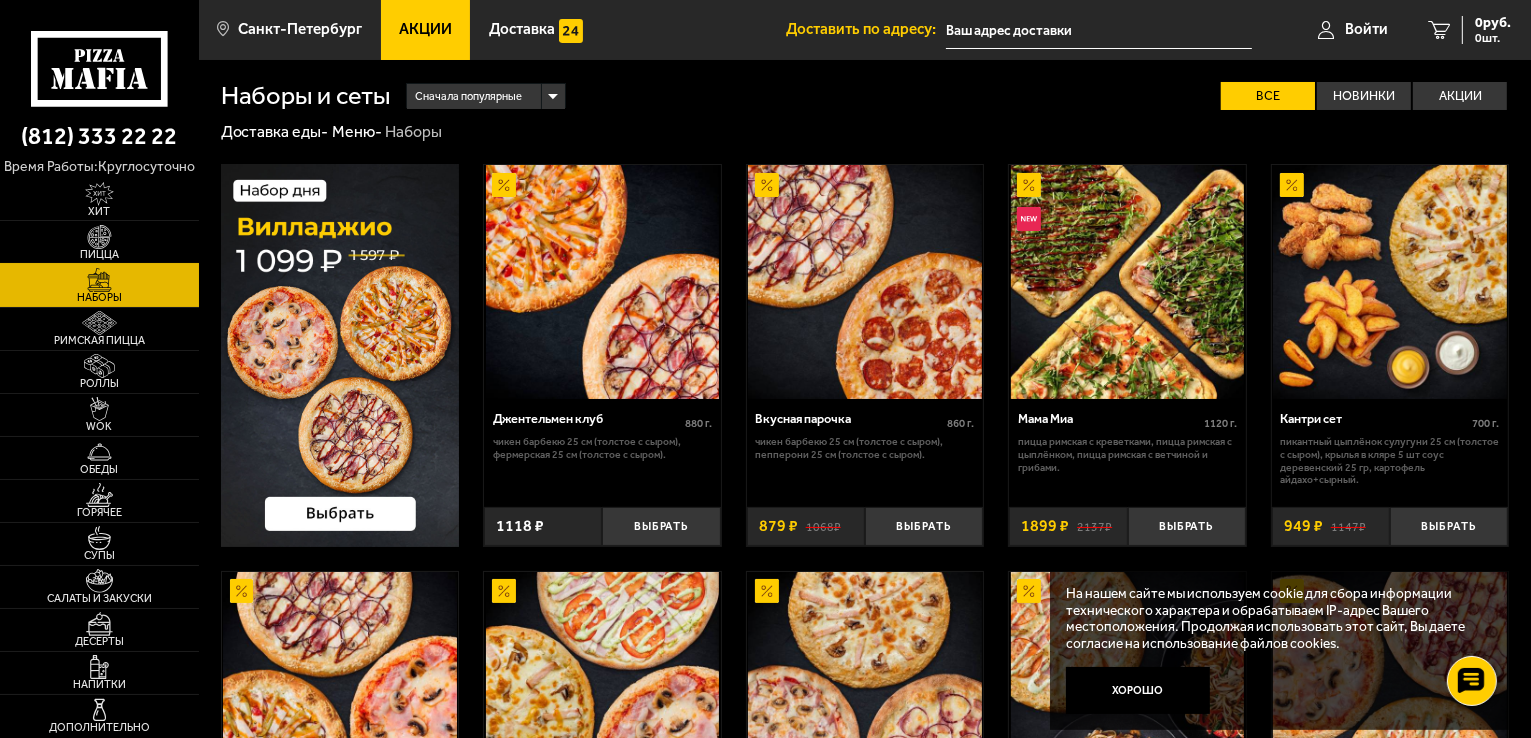 click at bounding box center (99, 237) 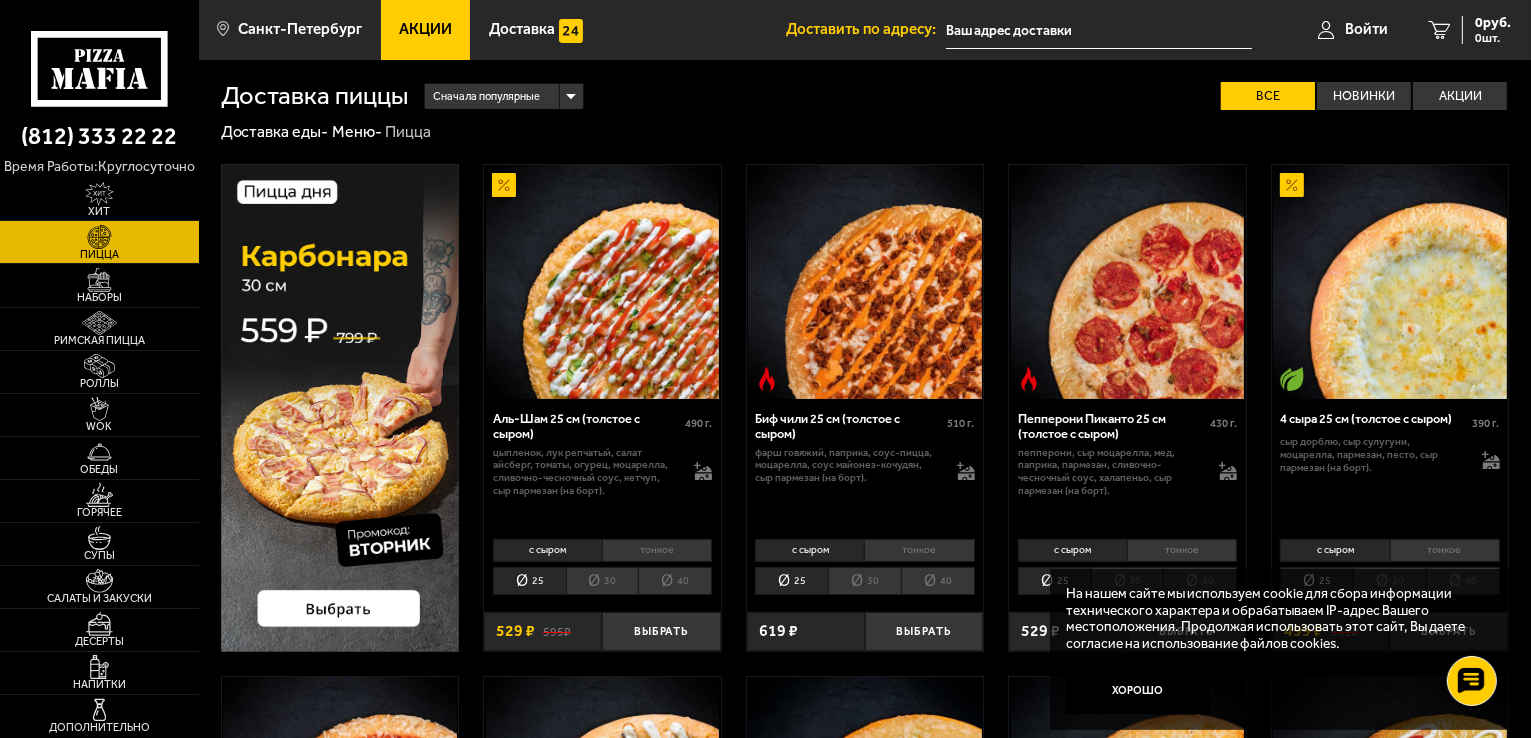 click 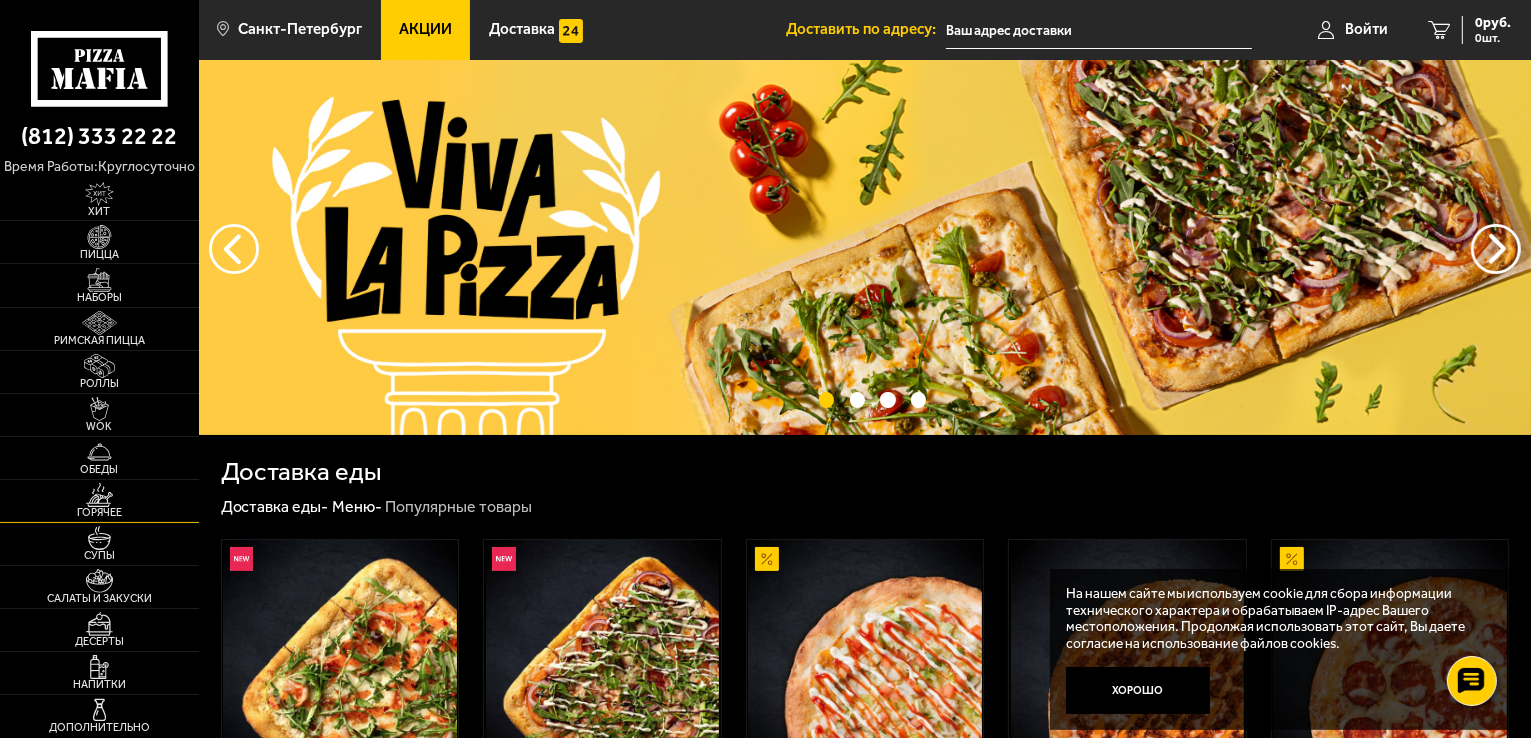 click at bounding box center (99, 495) 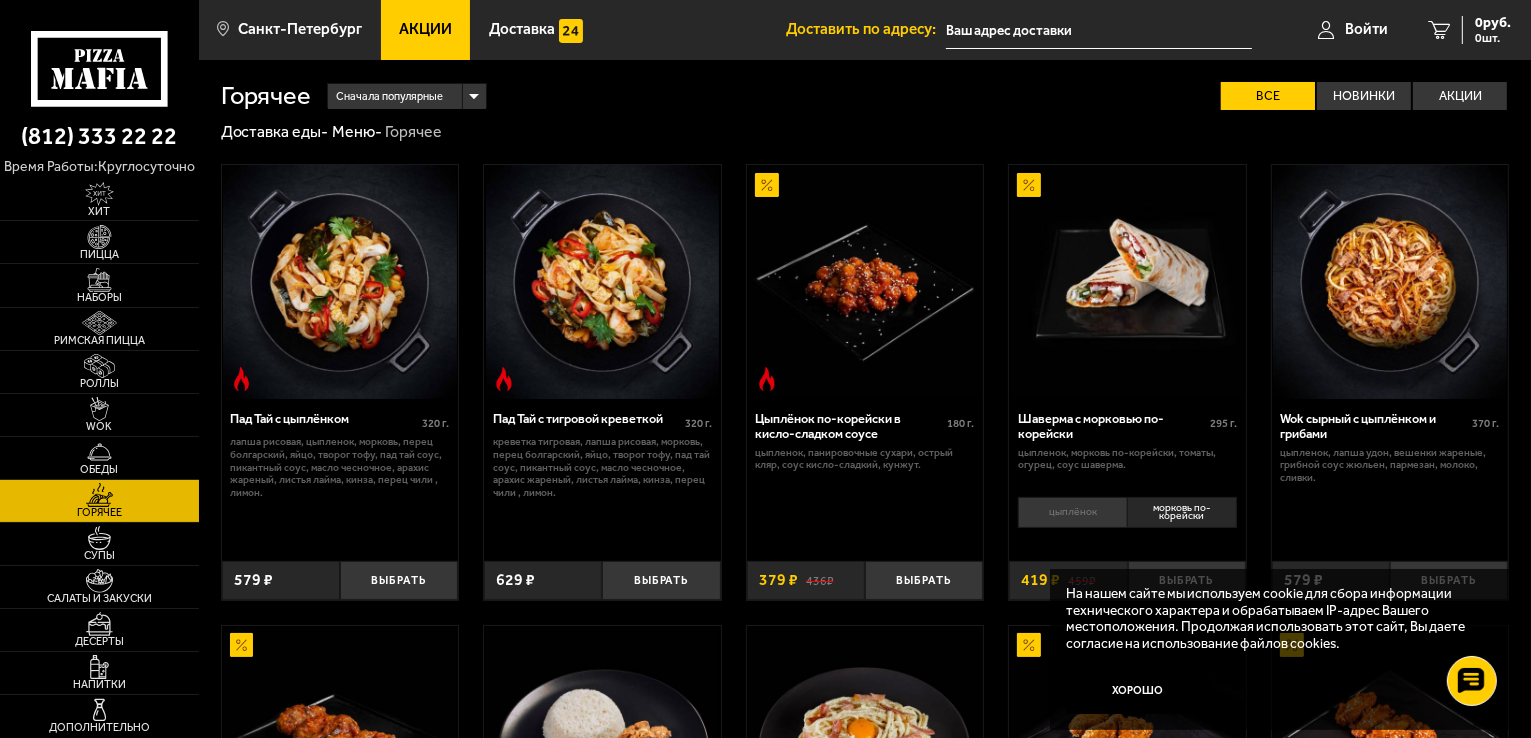 click 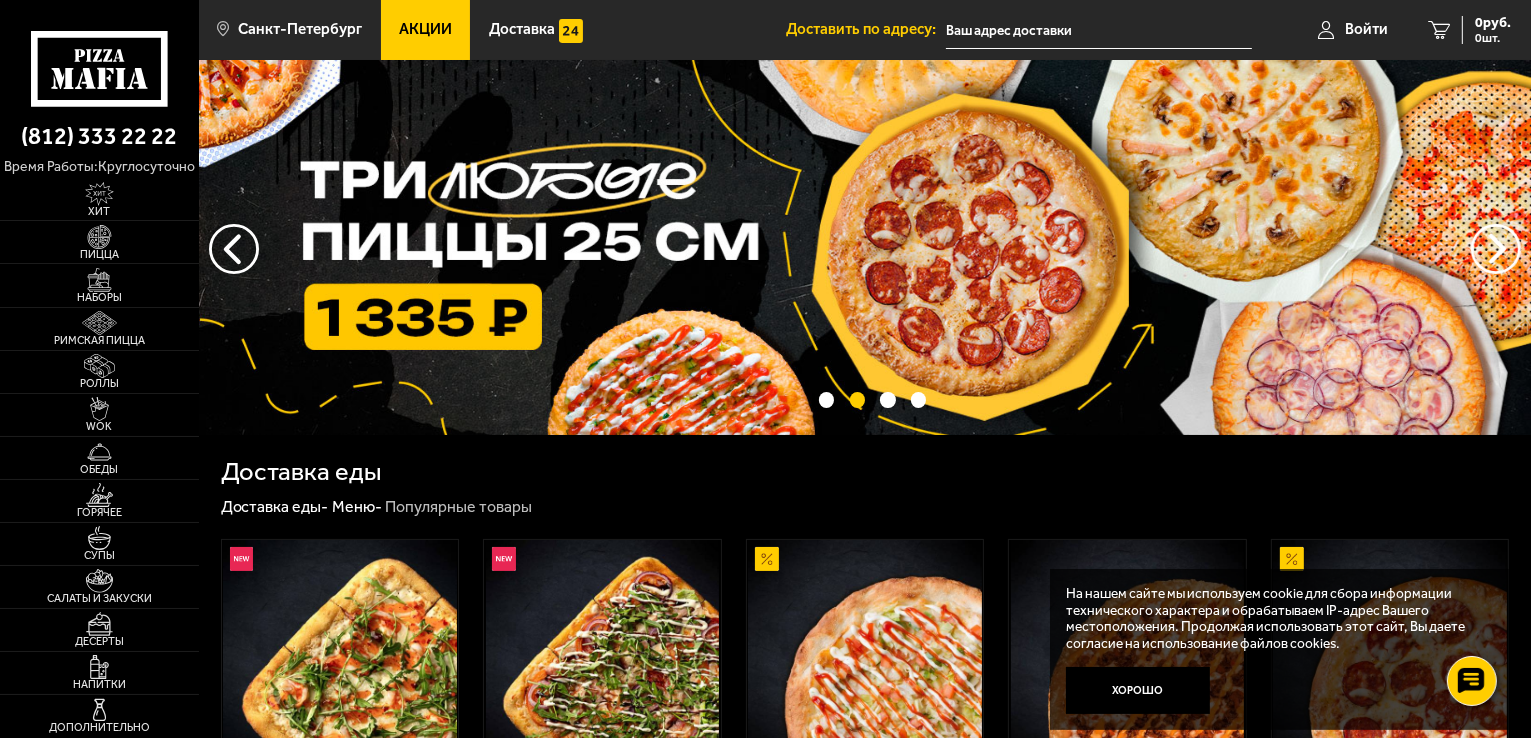 click 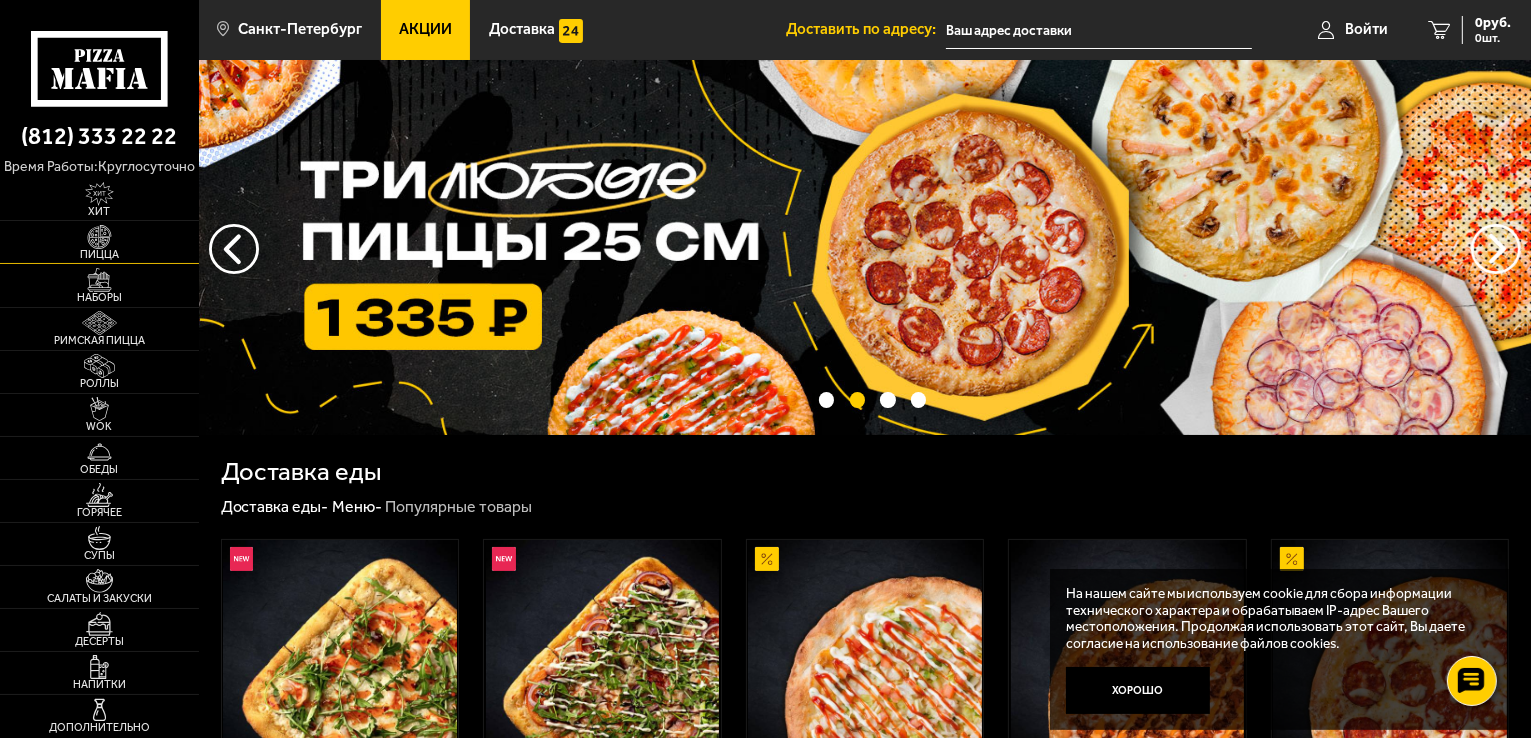 click on "Пицца" at bounding box center (99, 254) 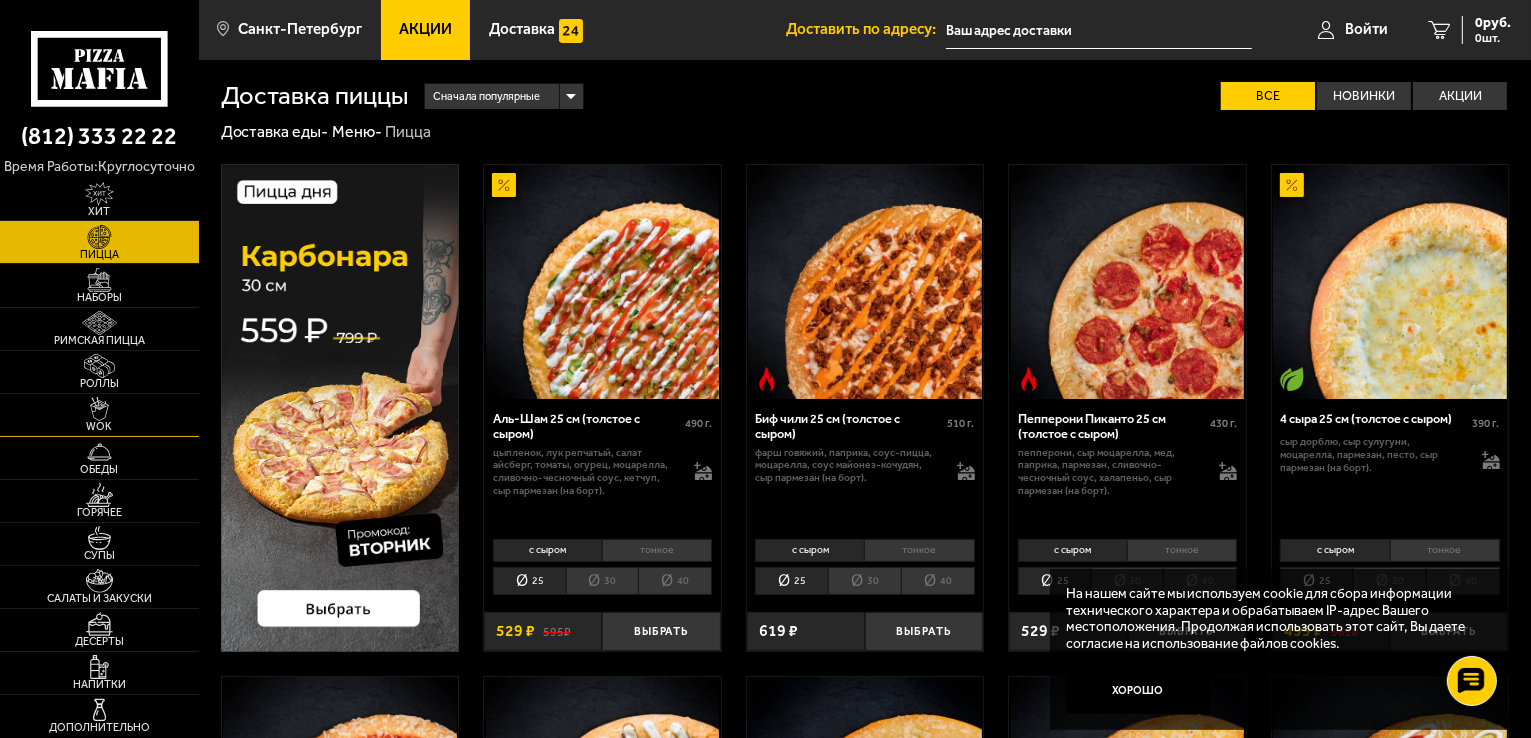 click at bounding box center [99, 409] 